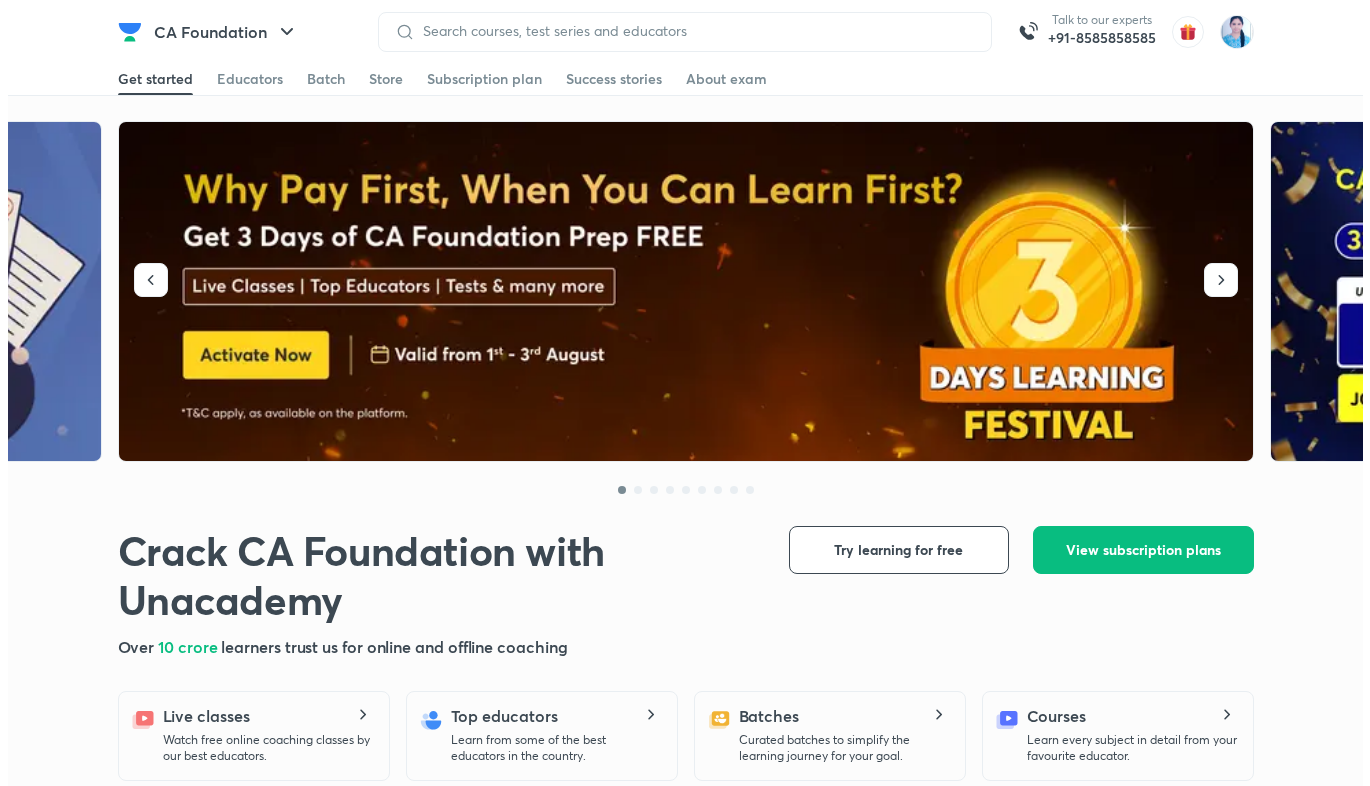 scroll, scrollTop: 0, scrollLeft: 0, axis: both 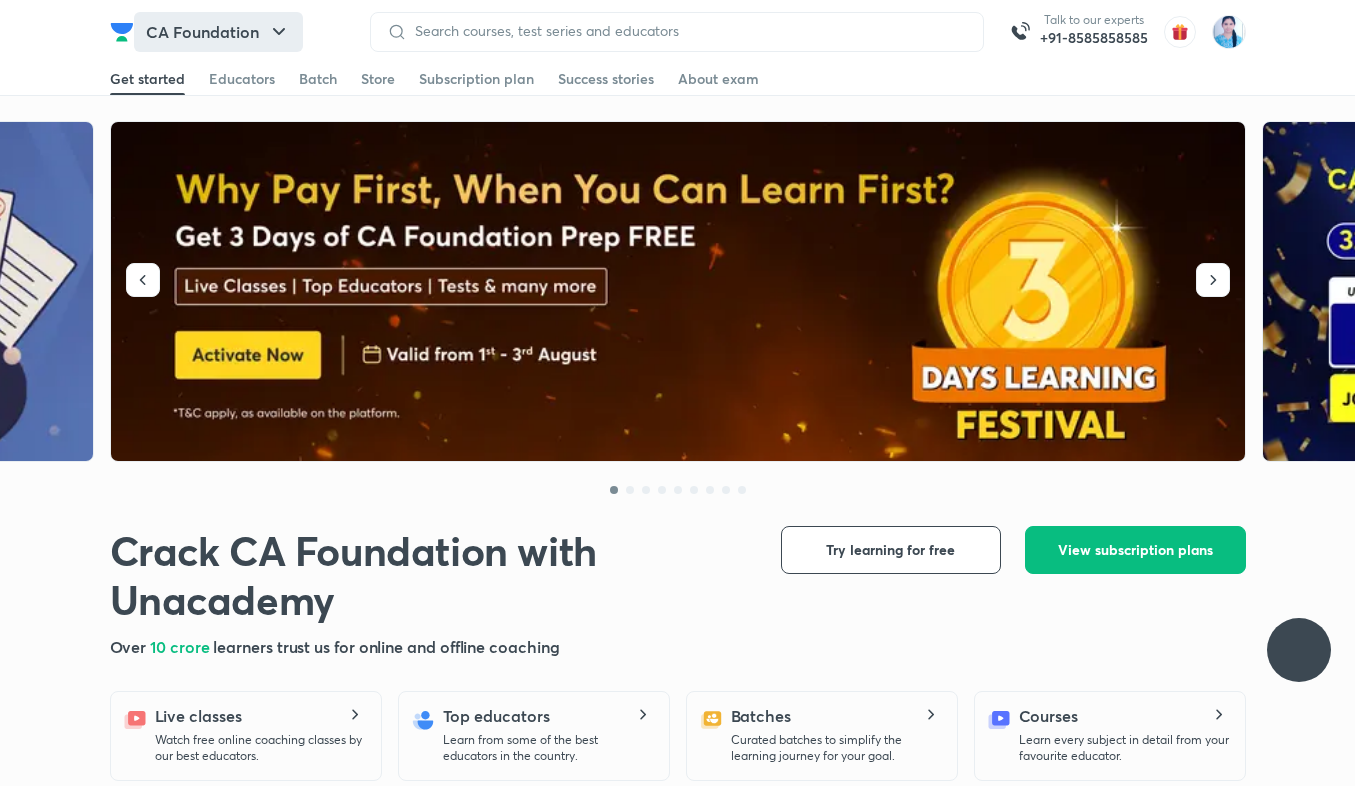 click on "CA Foundation" at bounding box center [218, 32] 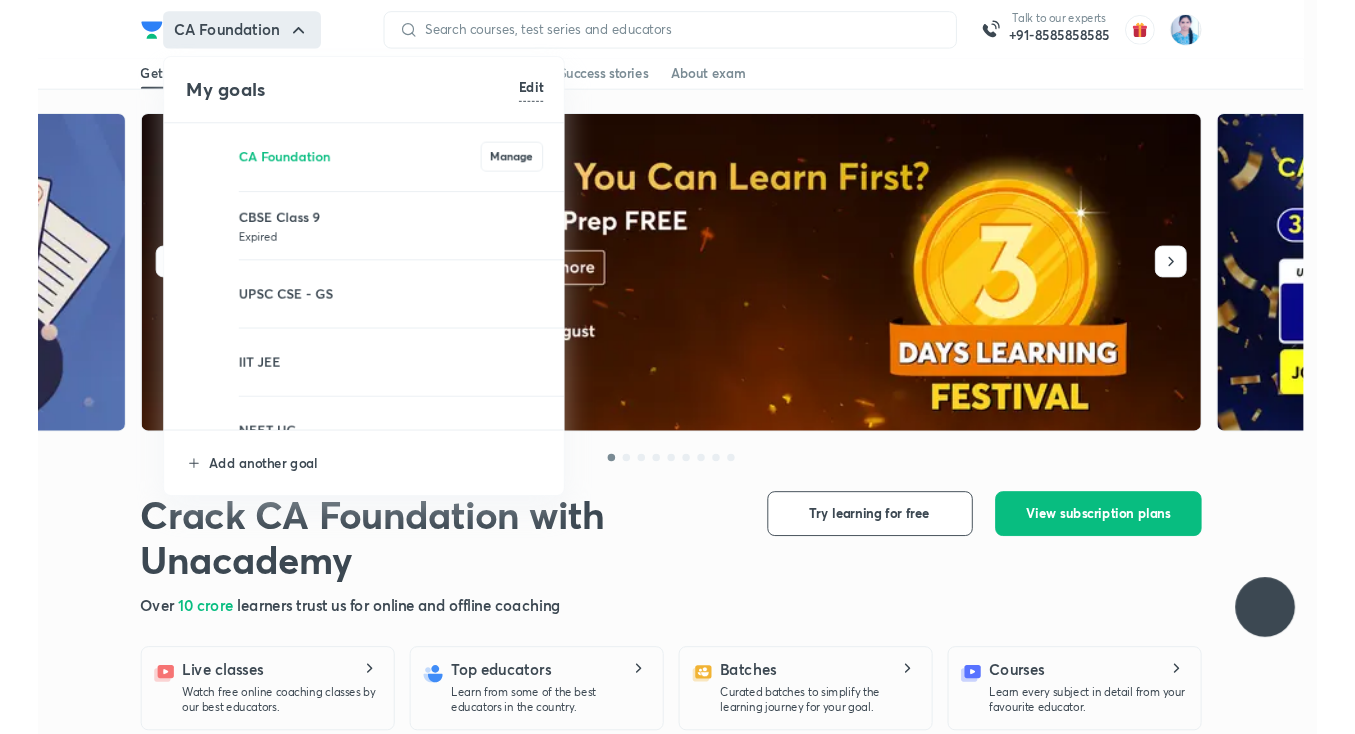 scroll, scrollTop: 0, scrollLeft: 0, axis: both 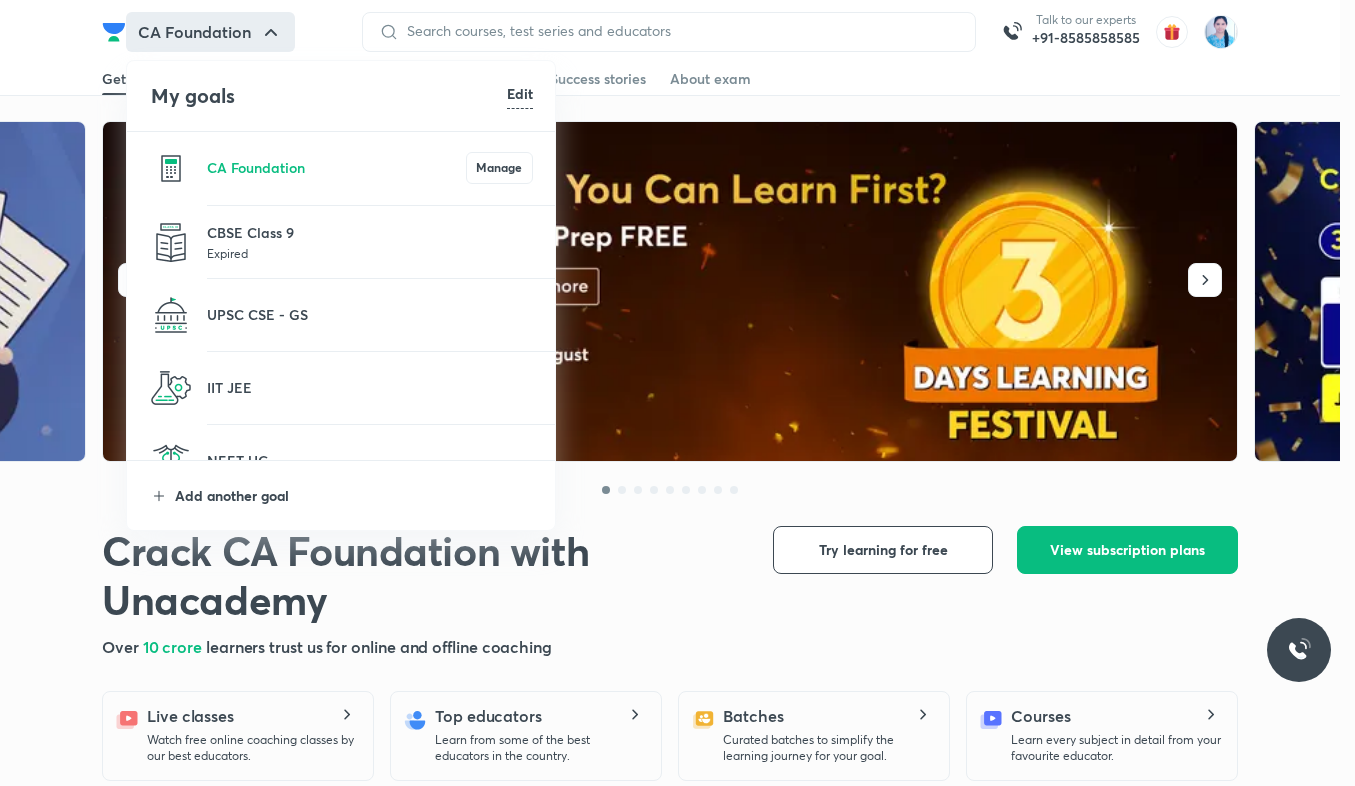click on "Add another goal" at bounding box center (354, 495) 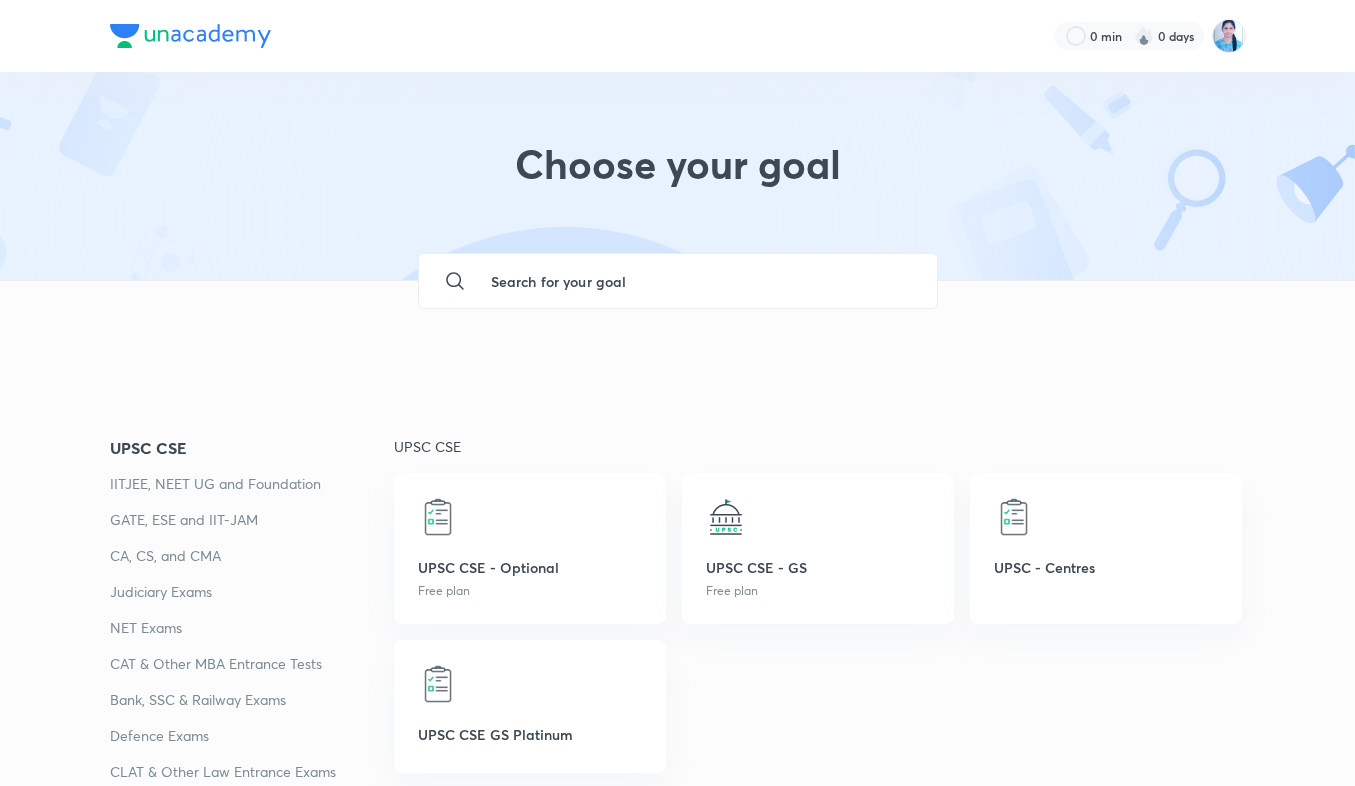 click at bounding box center [698, 281] 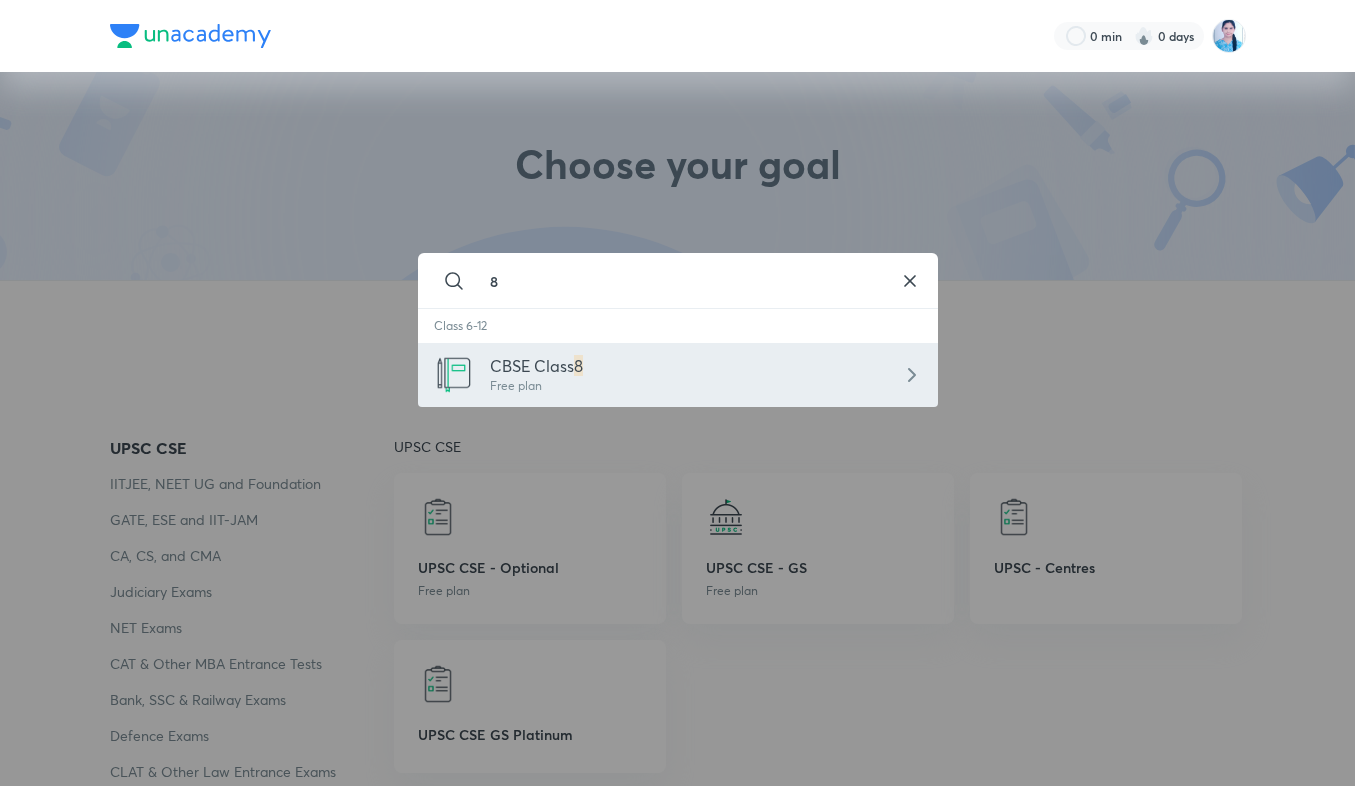 click on "CBSE Class  8 Free plan" at bounding box center [678, 375] 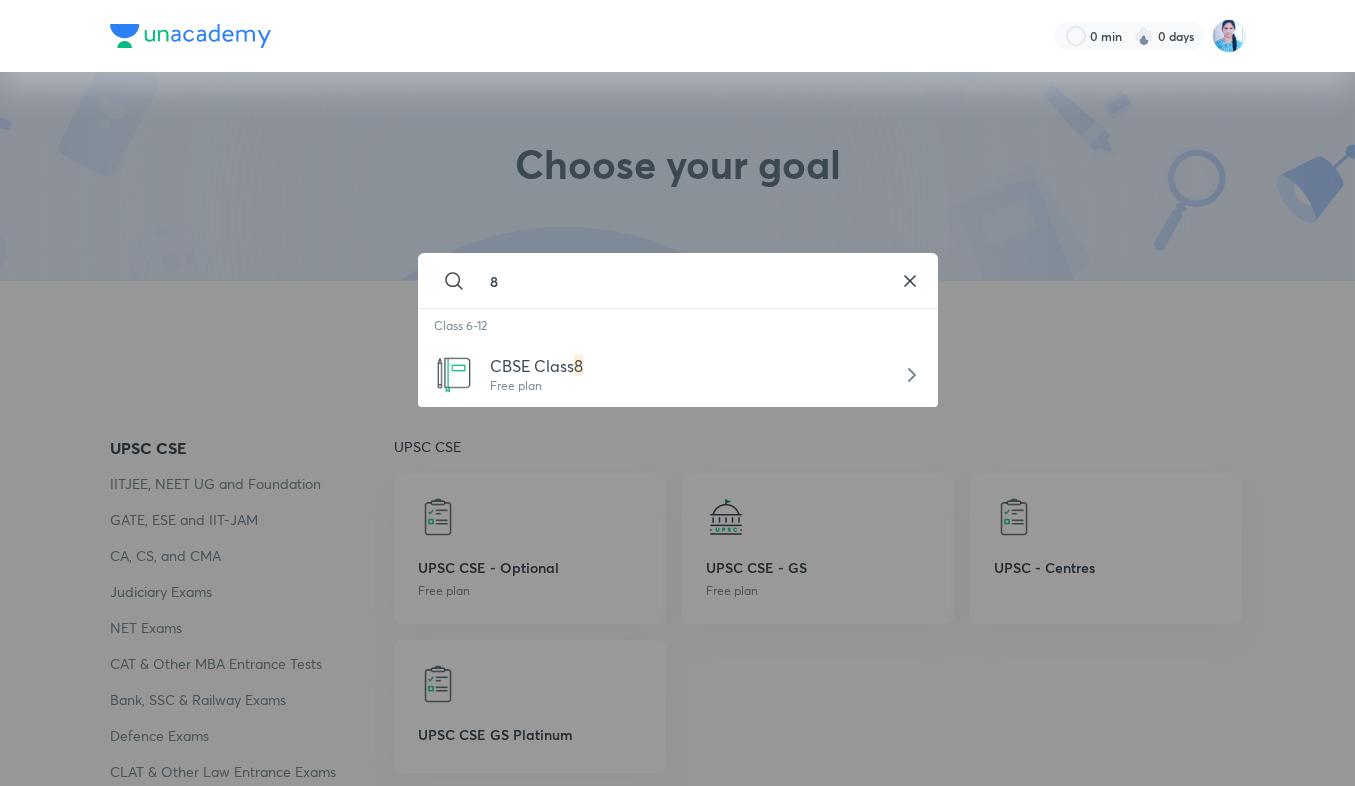 type on "CBSE Class 8" 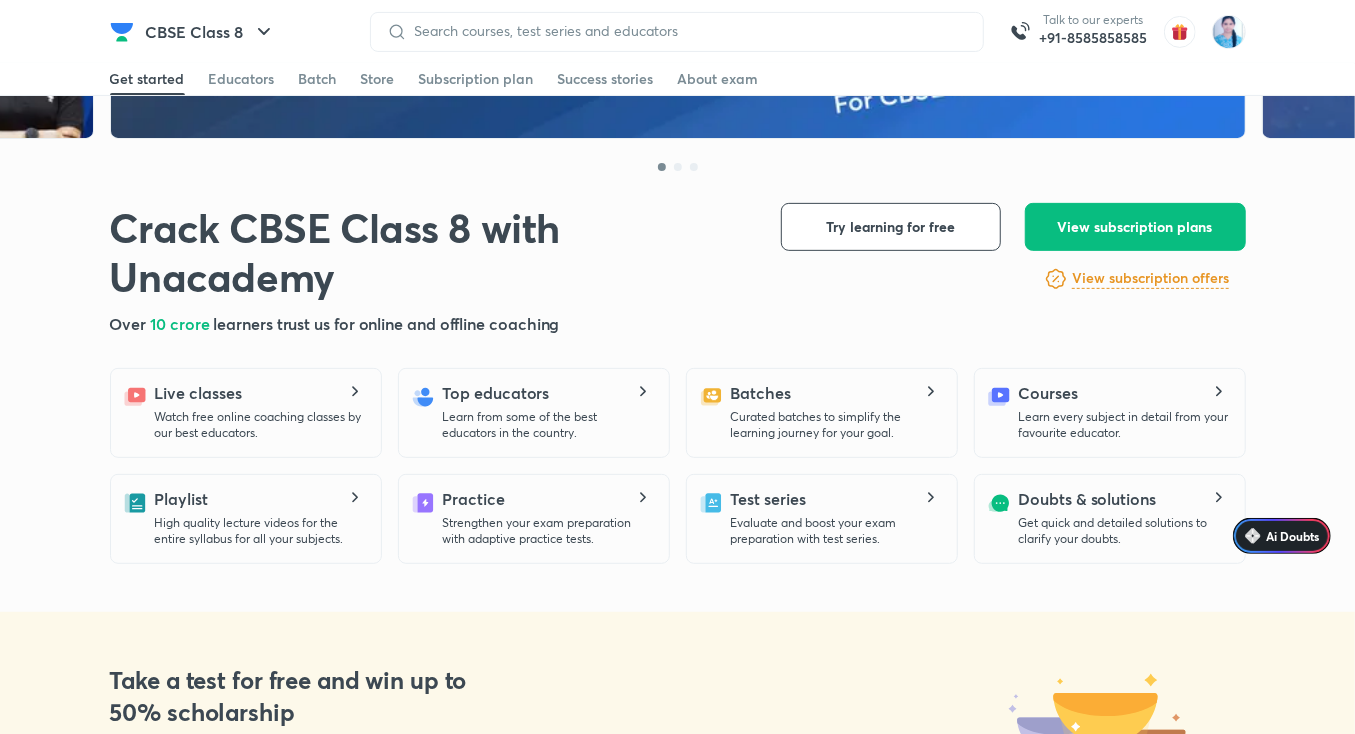 scroll, scrollTop: 360, scrollLeft: 0, axis: vertical 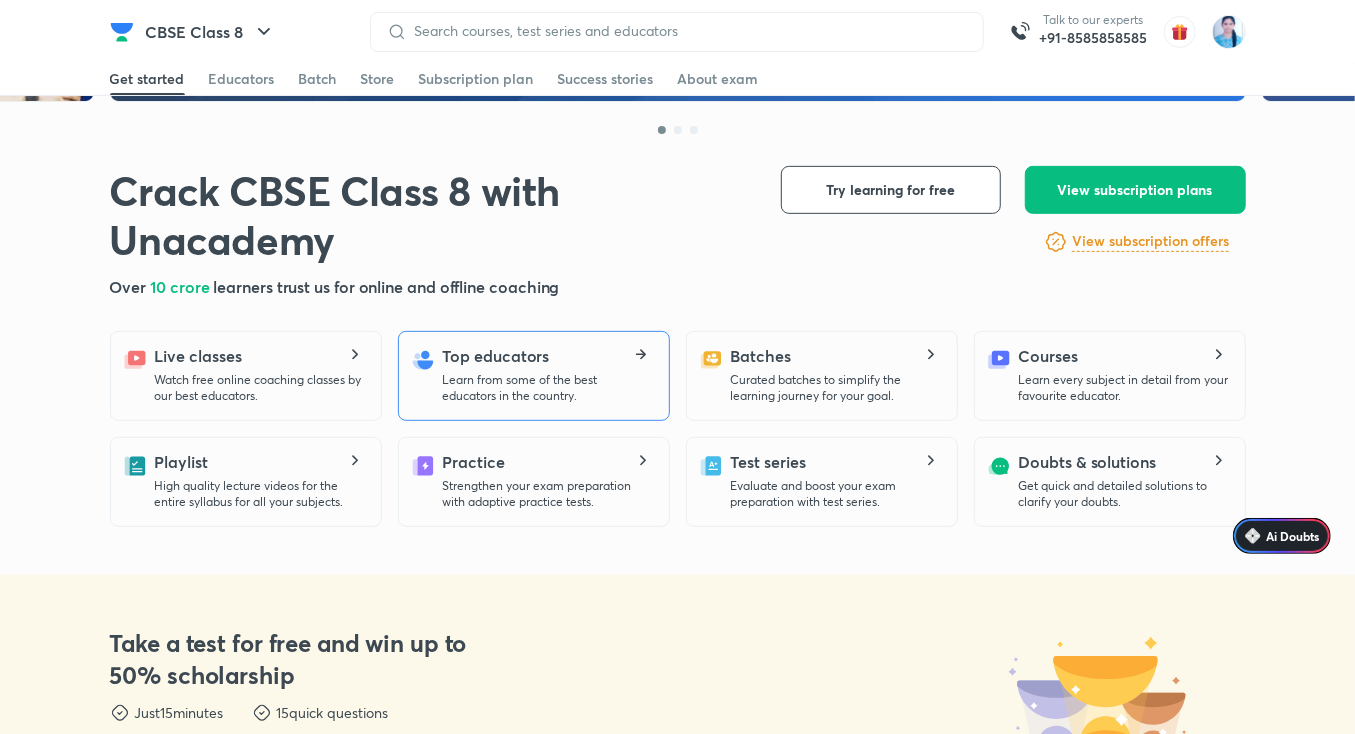 click on "Top educators Learn from some of the best educators in the country." at bounding box center (548, 374) 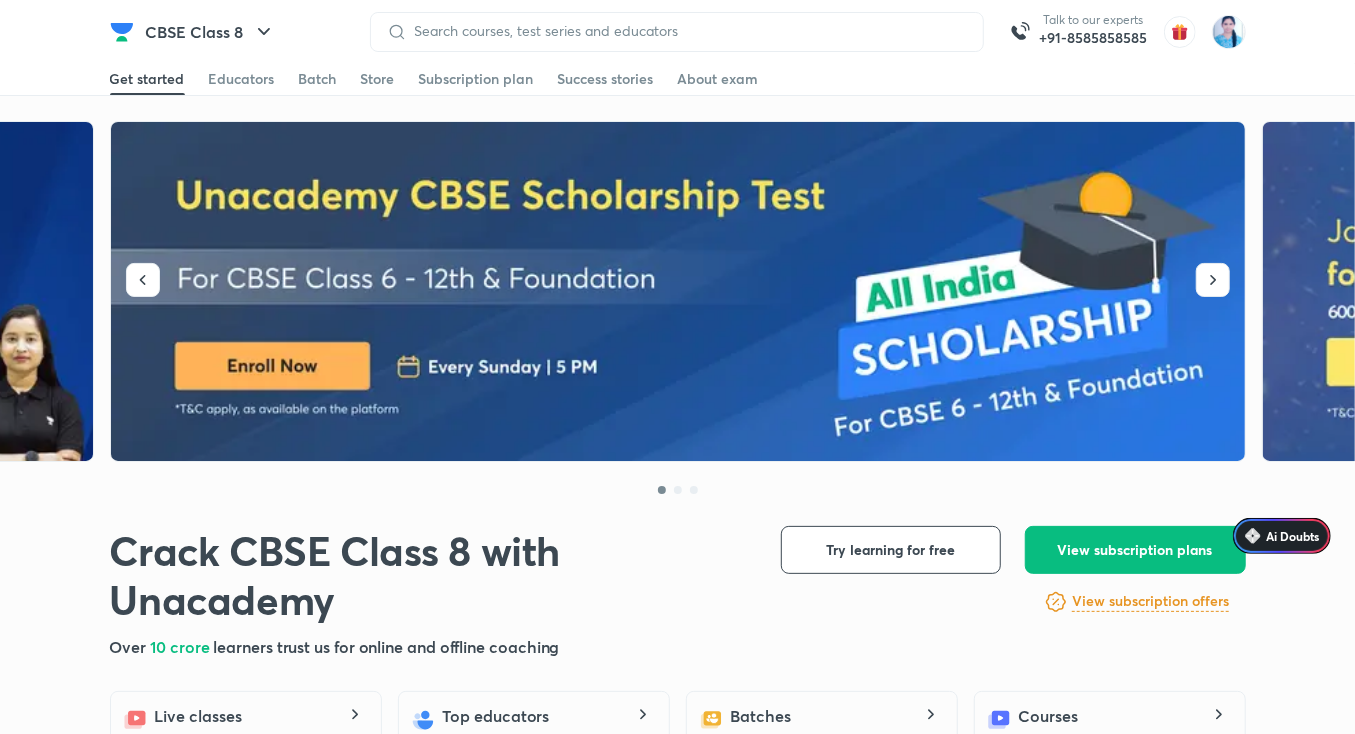 scroll, scrollTop: 240, scrollLeft: 0, axis: vertical 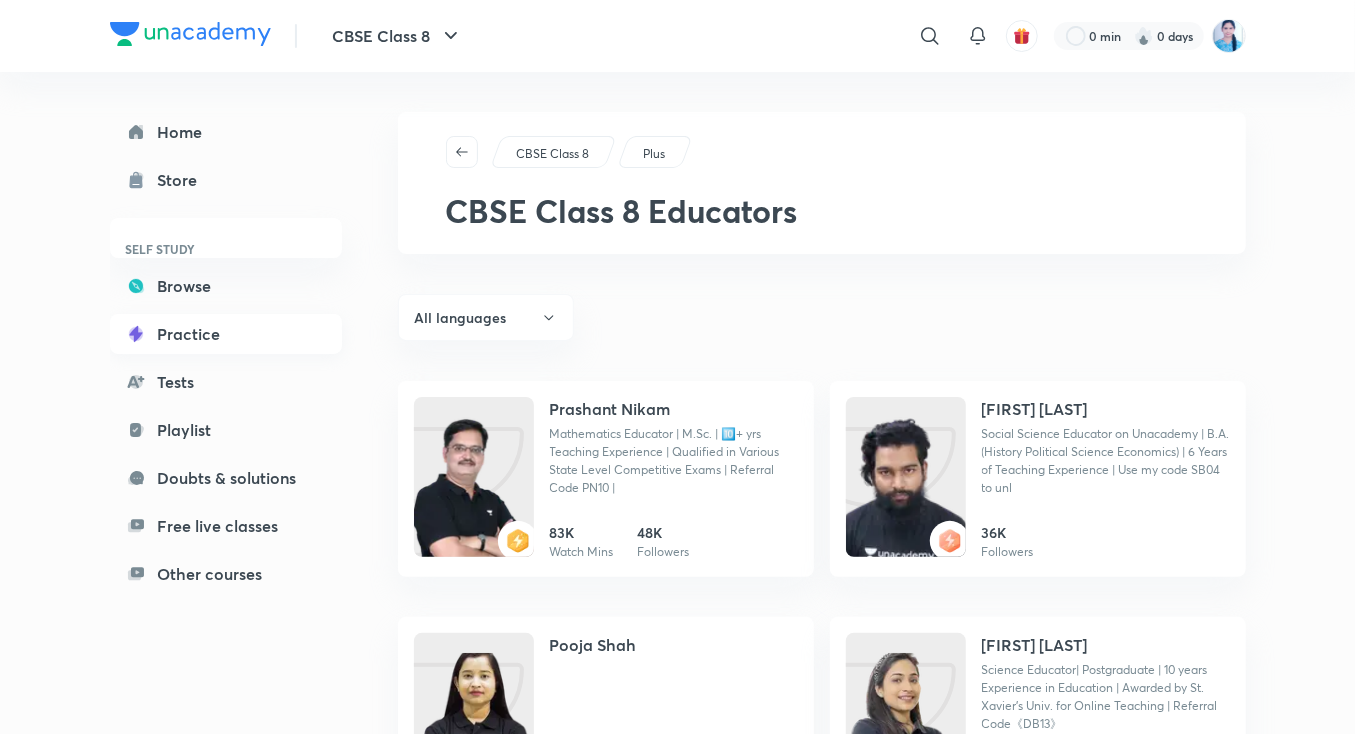 click on "Practice" at bounding box center (226, 334) 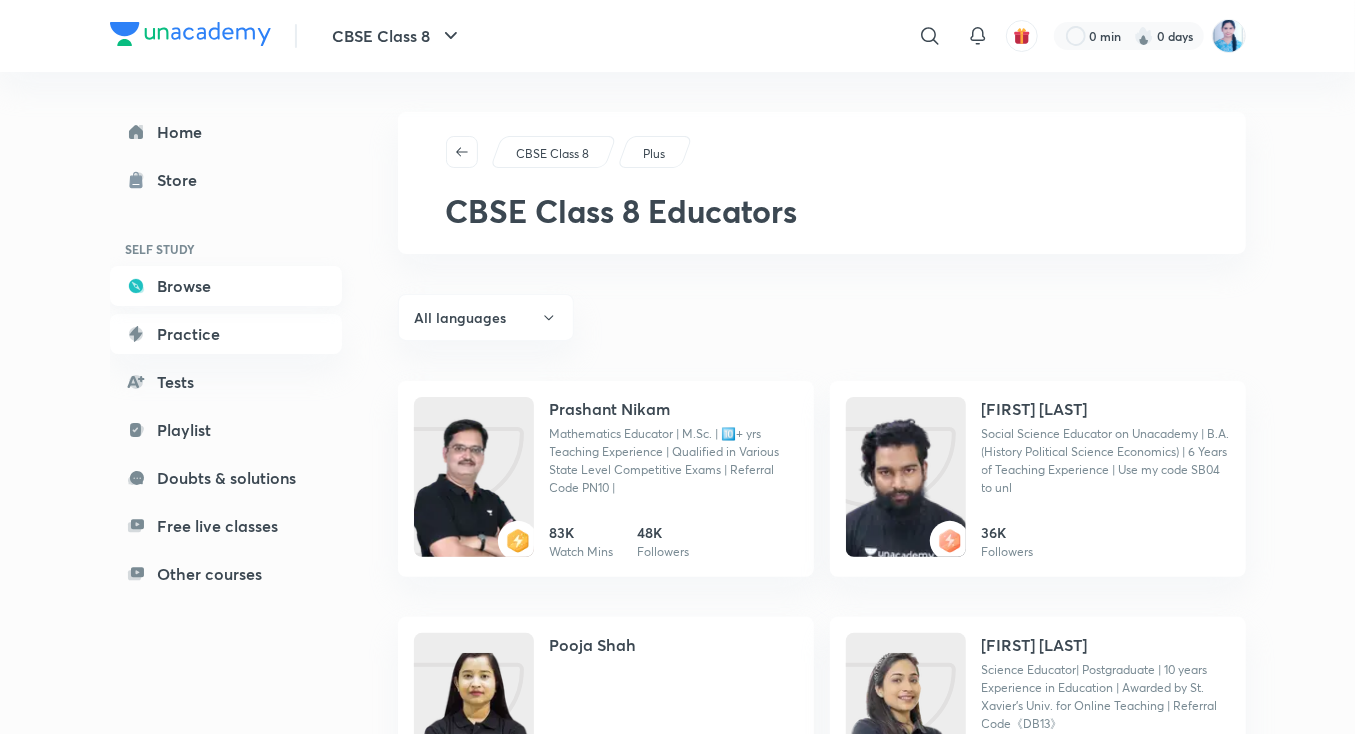 click on "Browse" at bounding box center [226, 286] 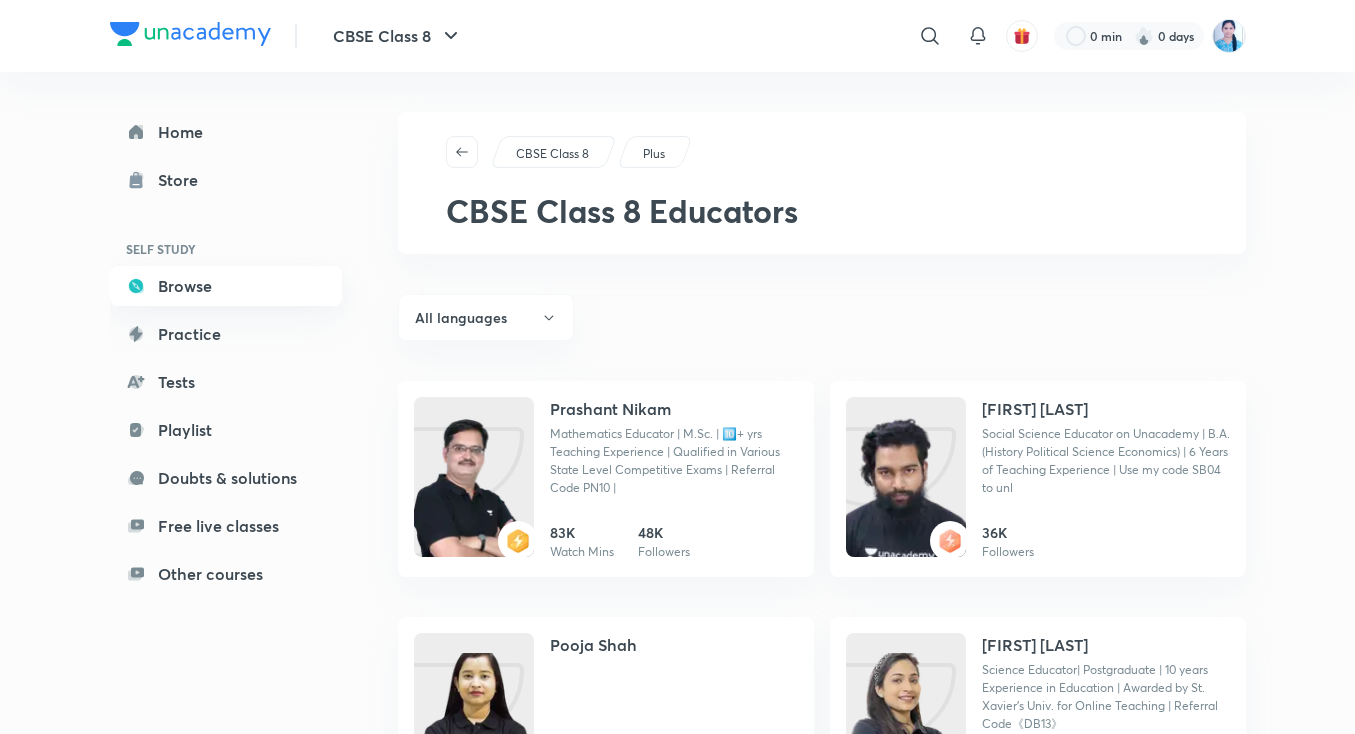 click on "Browse" at bounding box center [226, 286] 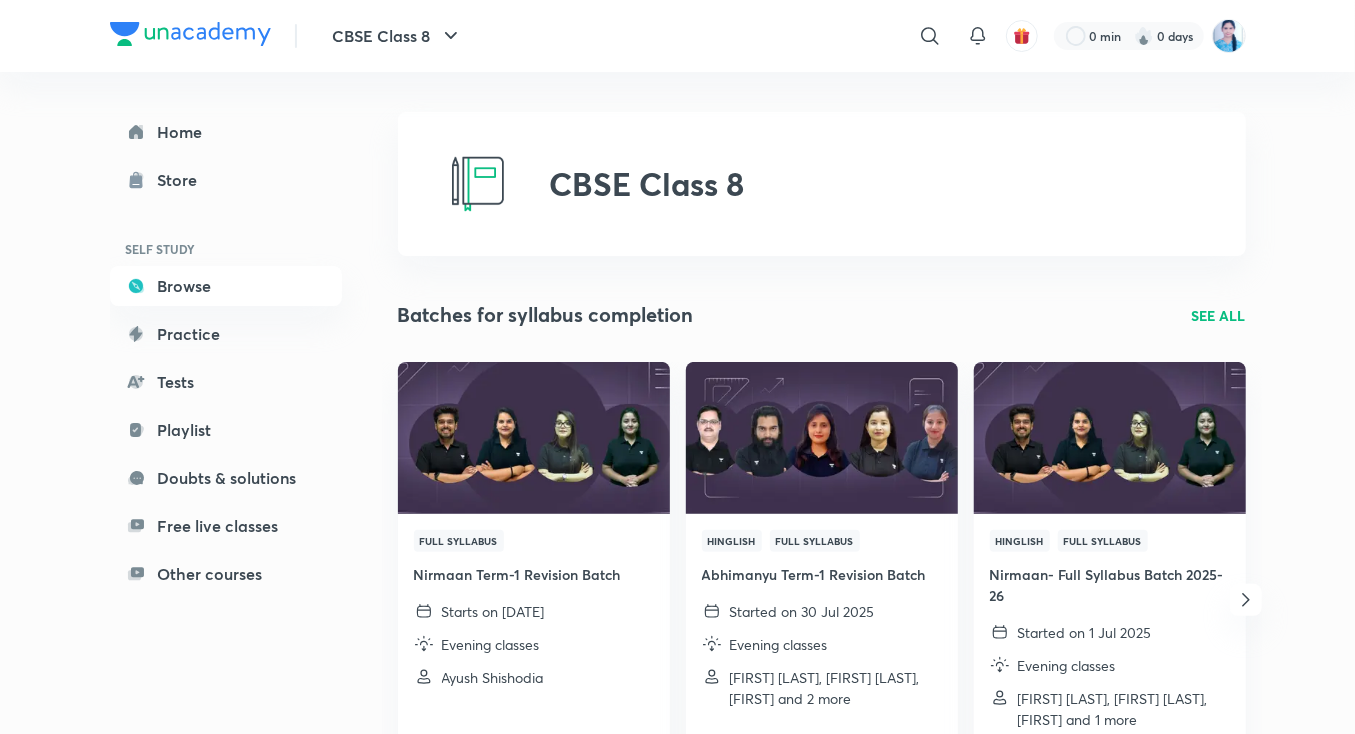 click on "SEE ALL" at bounding box center [1219, 315] 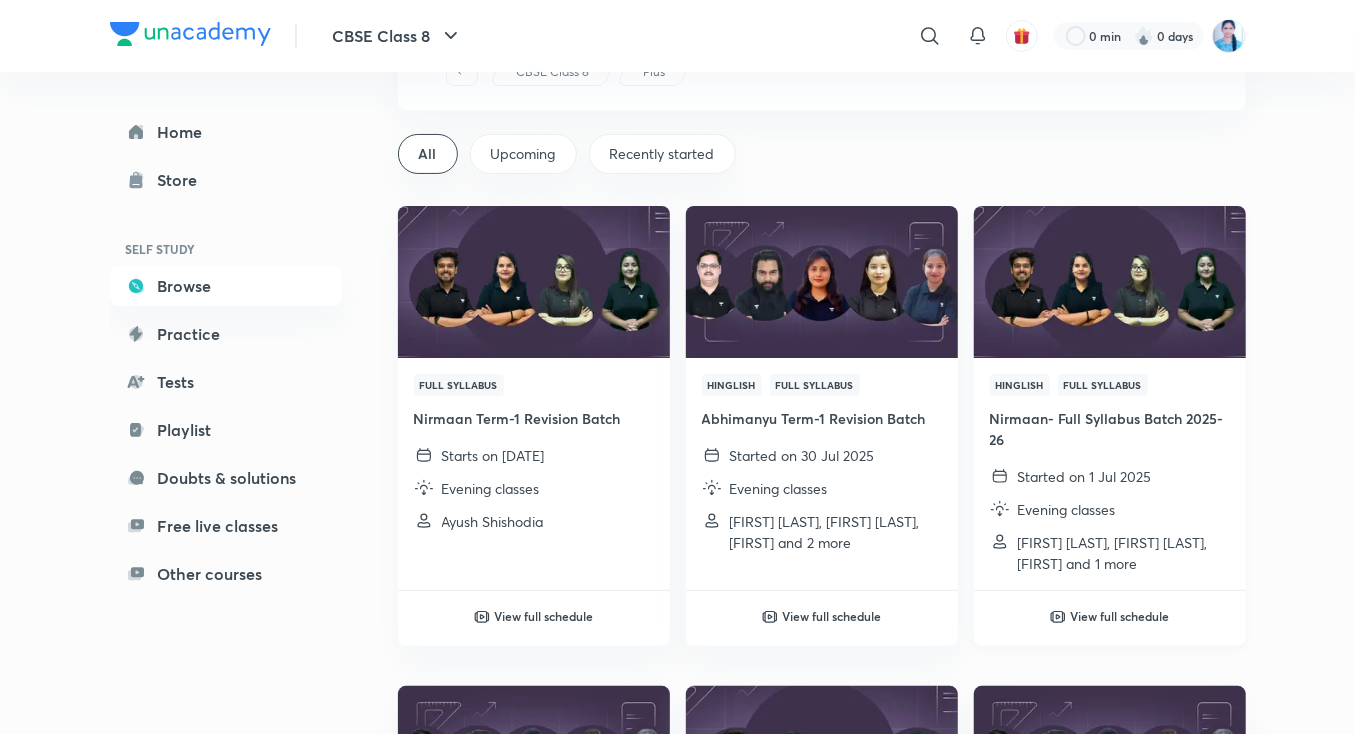 scroll, scrollTop: 174, scrollLeft: 0, axis: vertical 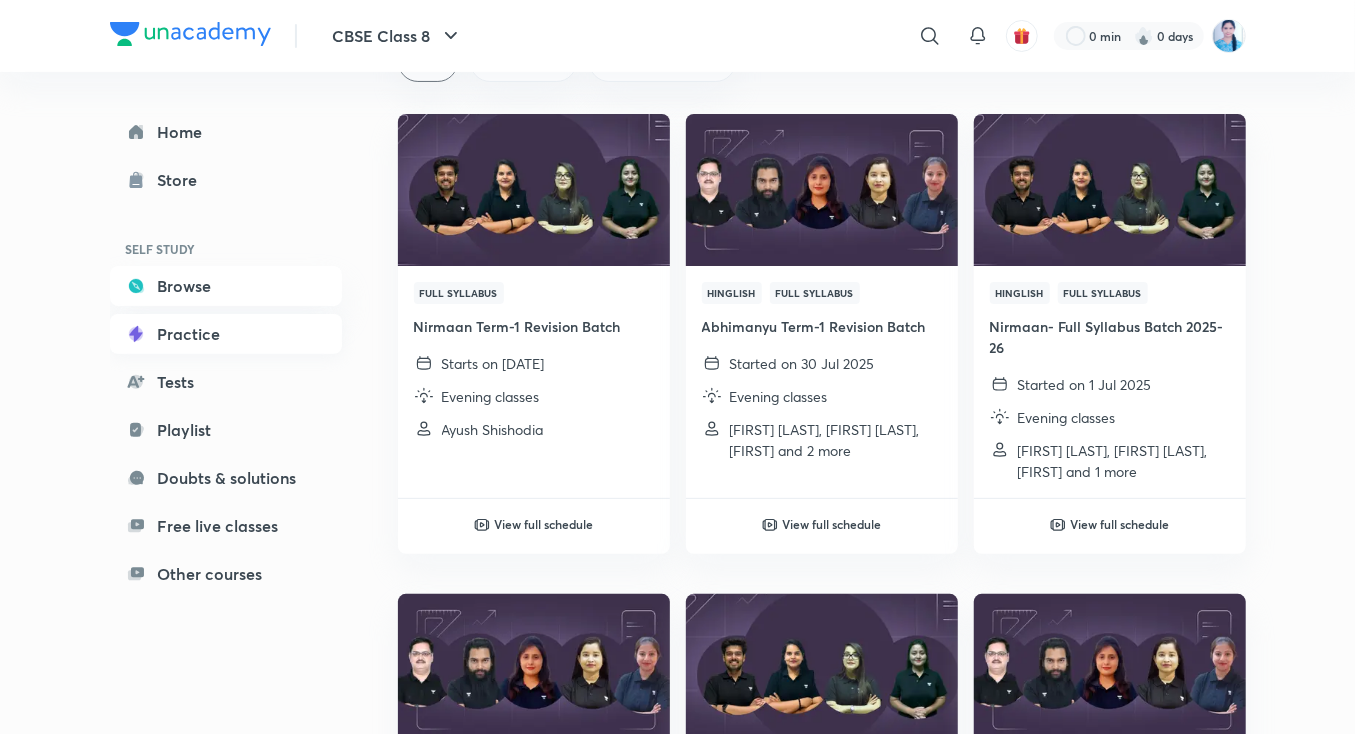 click on "Practice" at bounding box center (226, 334) 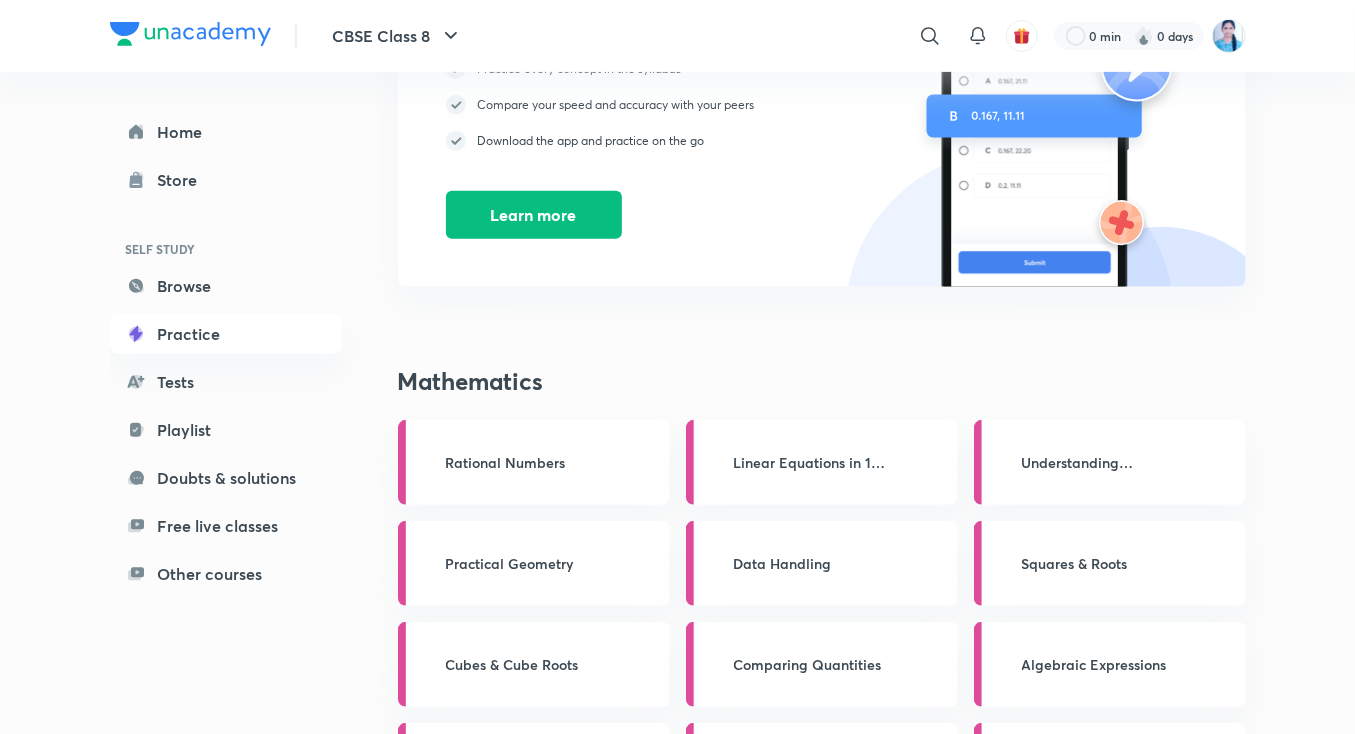 scroll, scrollTop: 520, scrollLeft: 0, axis: vertical 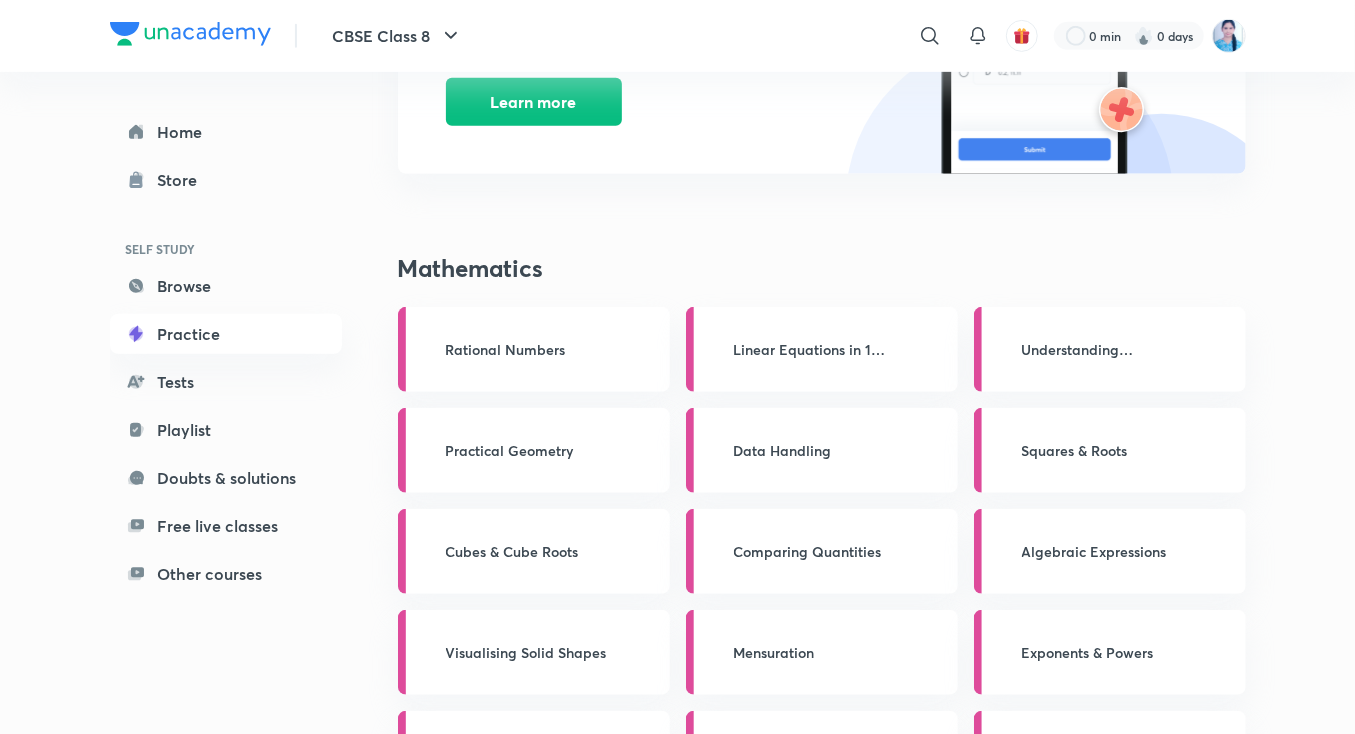 click on "Rational Numbers" at bounding box center (534, 349) 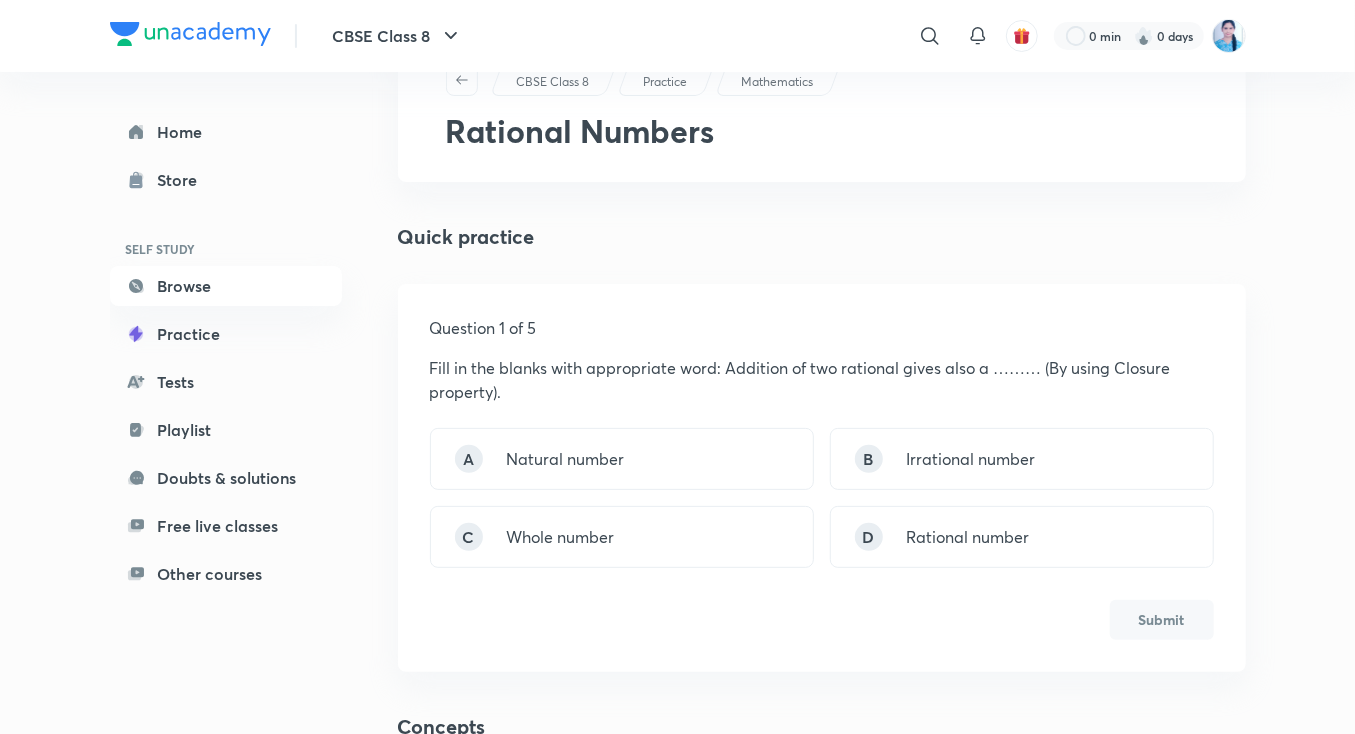 scroll, scrollTop: 80, scrollLeft: 0, axis: vertical 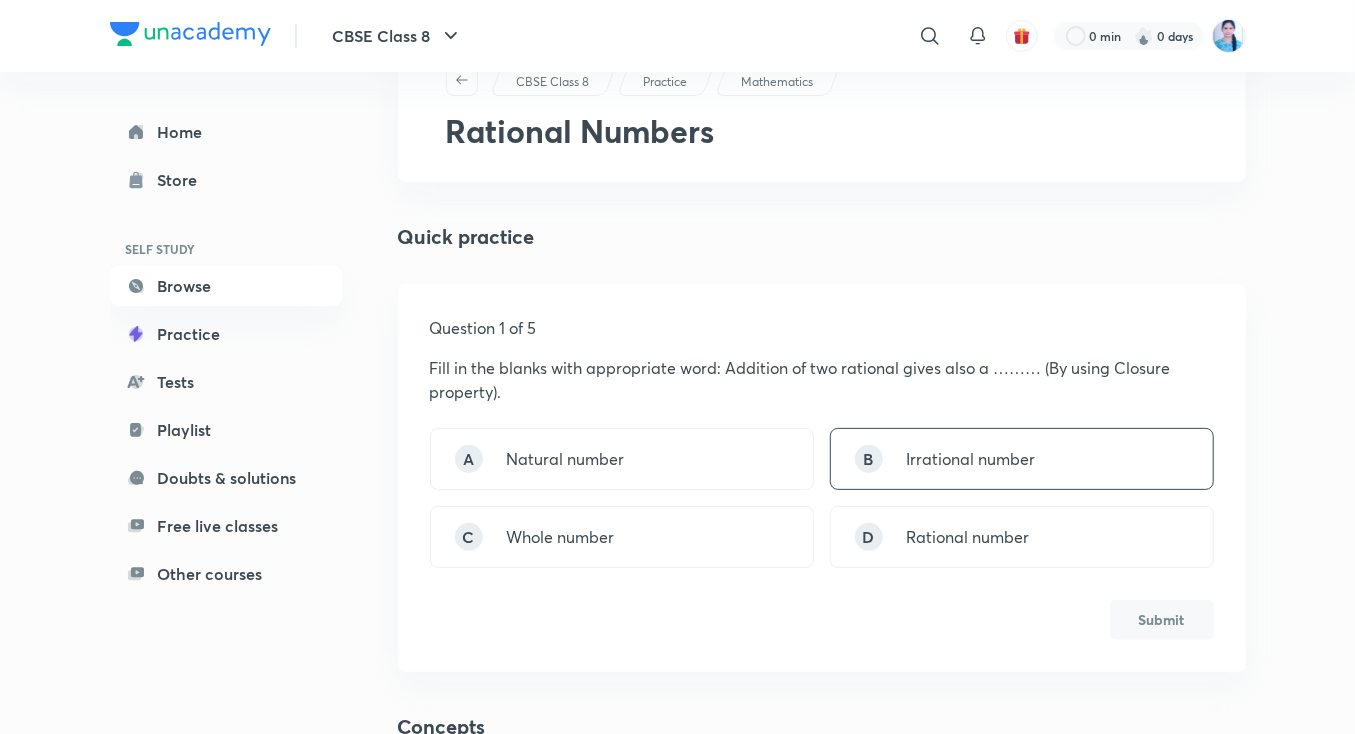 click on "B Irrational number" at bounding box center [1022, 459] 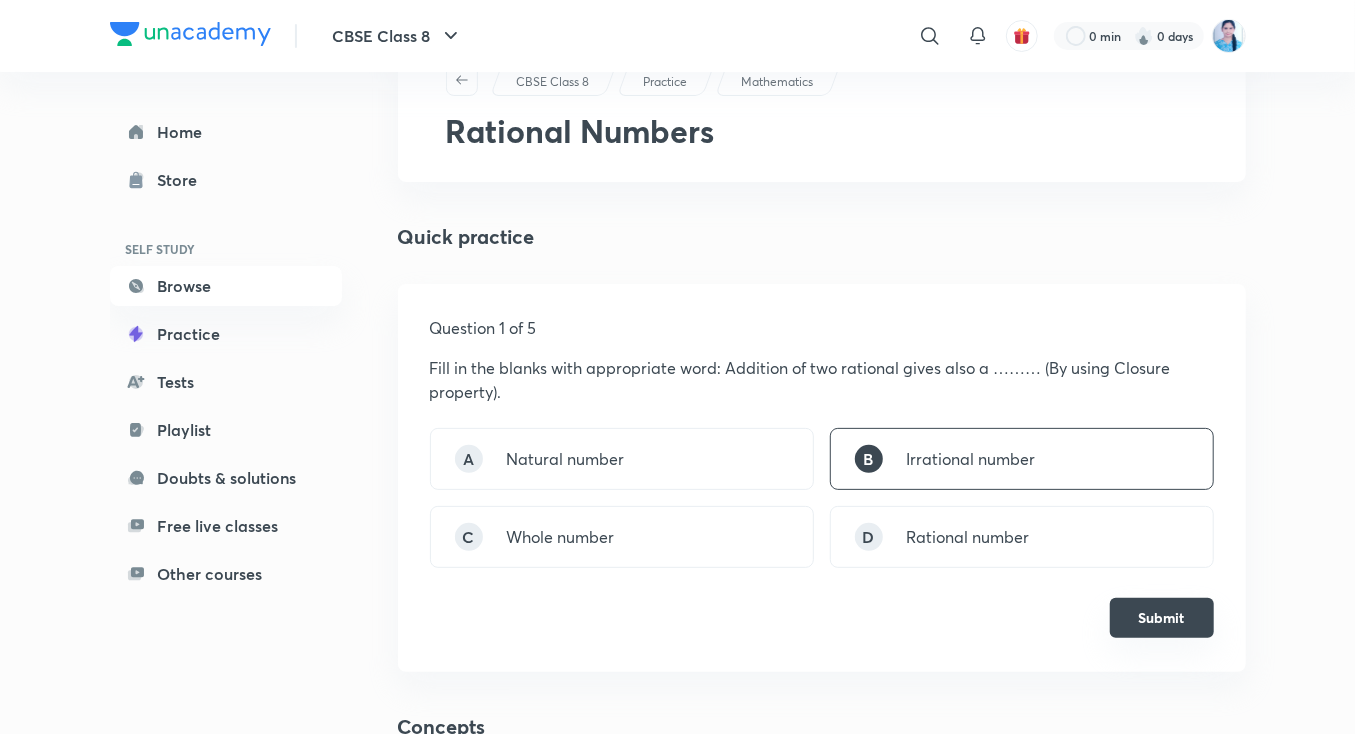 click on "Submit" at bounding box center [1162, 618] 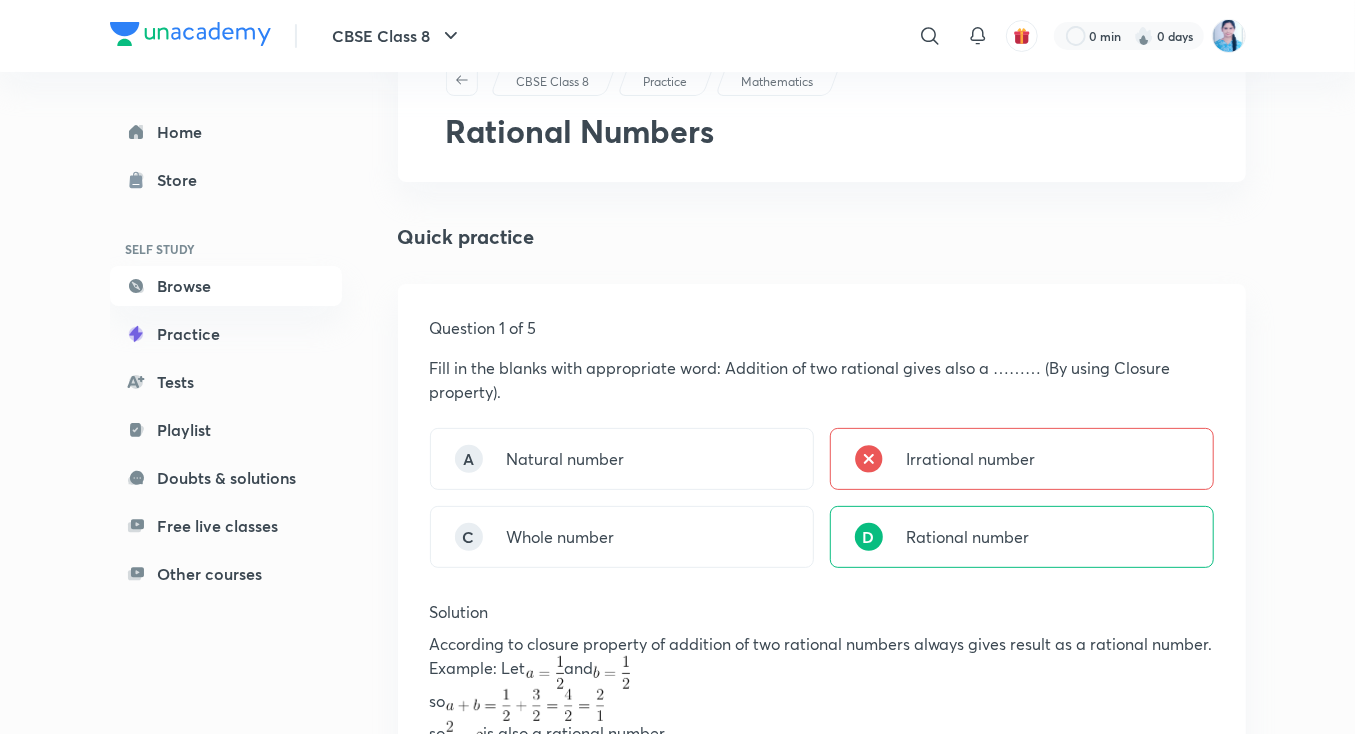 scroll, scrollTop: 200, scrollLeft: 0, axis: vertical 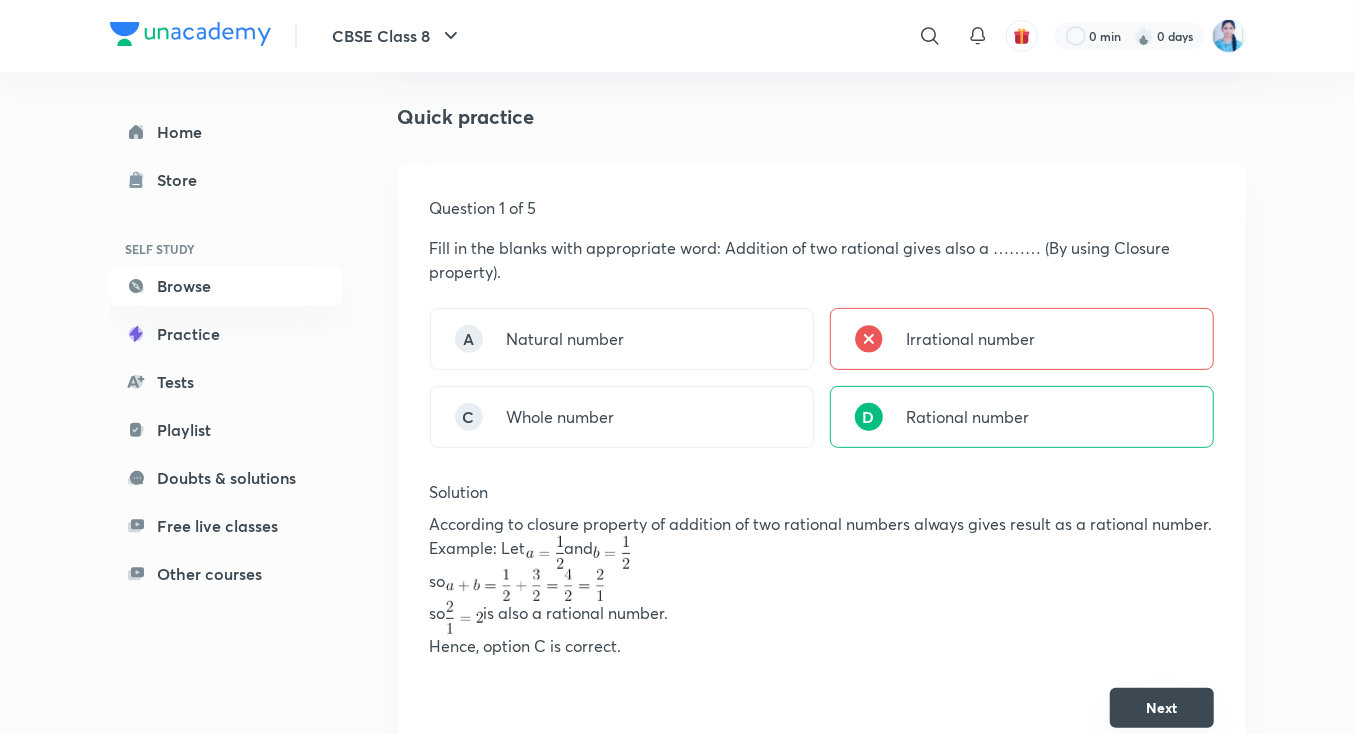 click on "Next" at bounding box center [1162, 708] 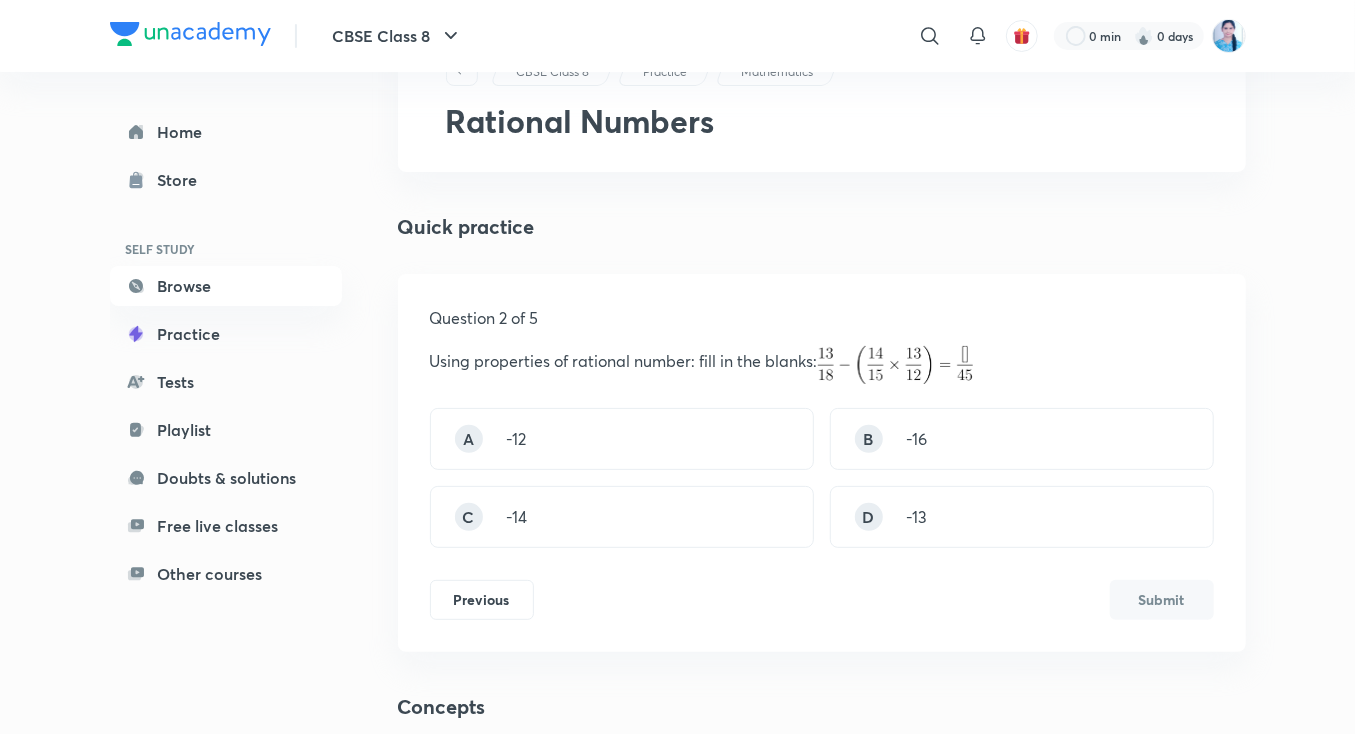 scroll, scrollTop: 120, scrollLeft: 0, axis: vertical 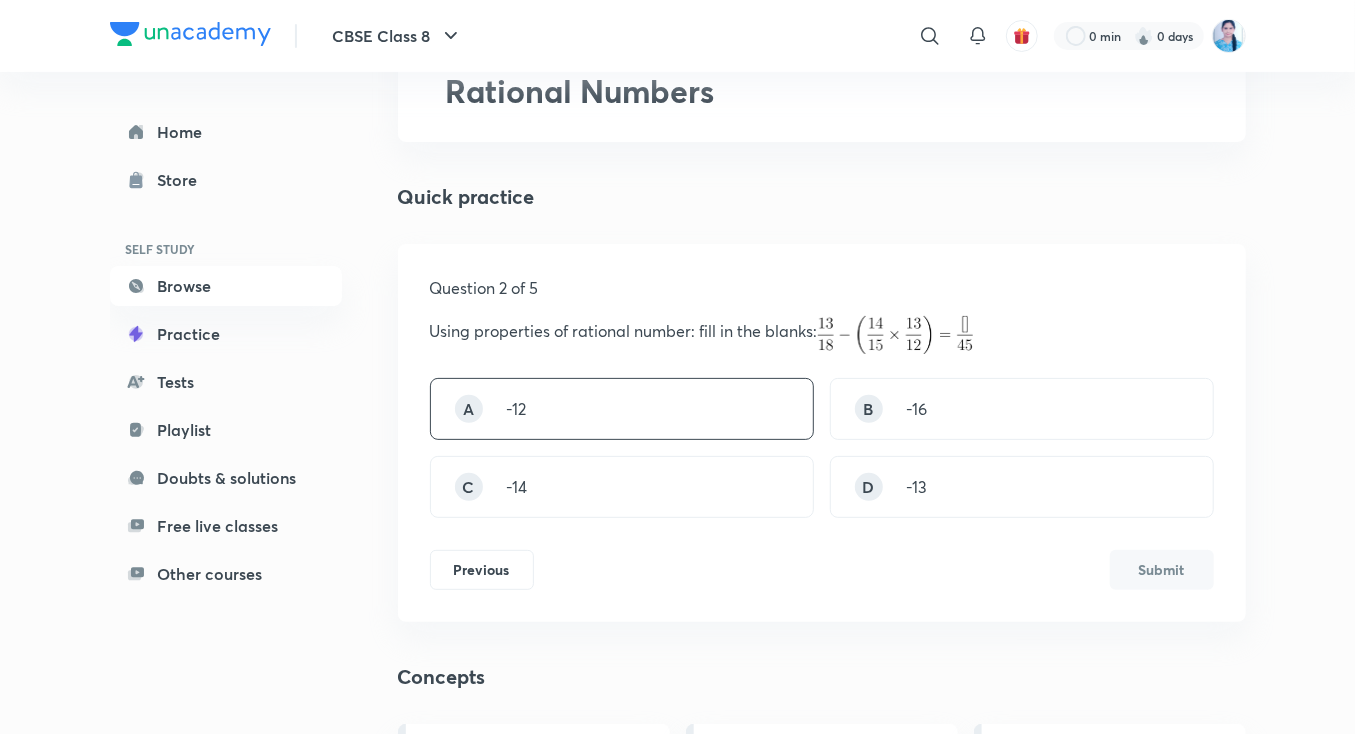 click on "A -12" at bounding box center (622, 409) 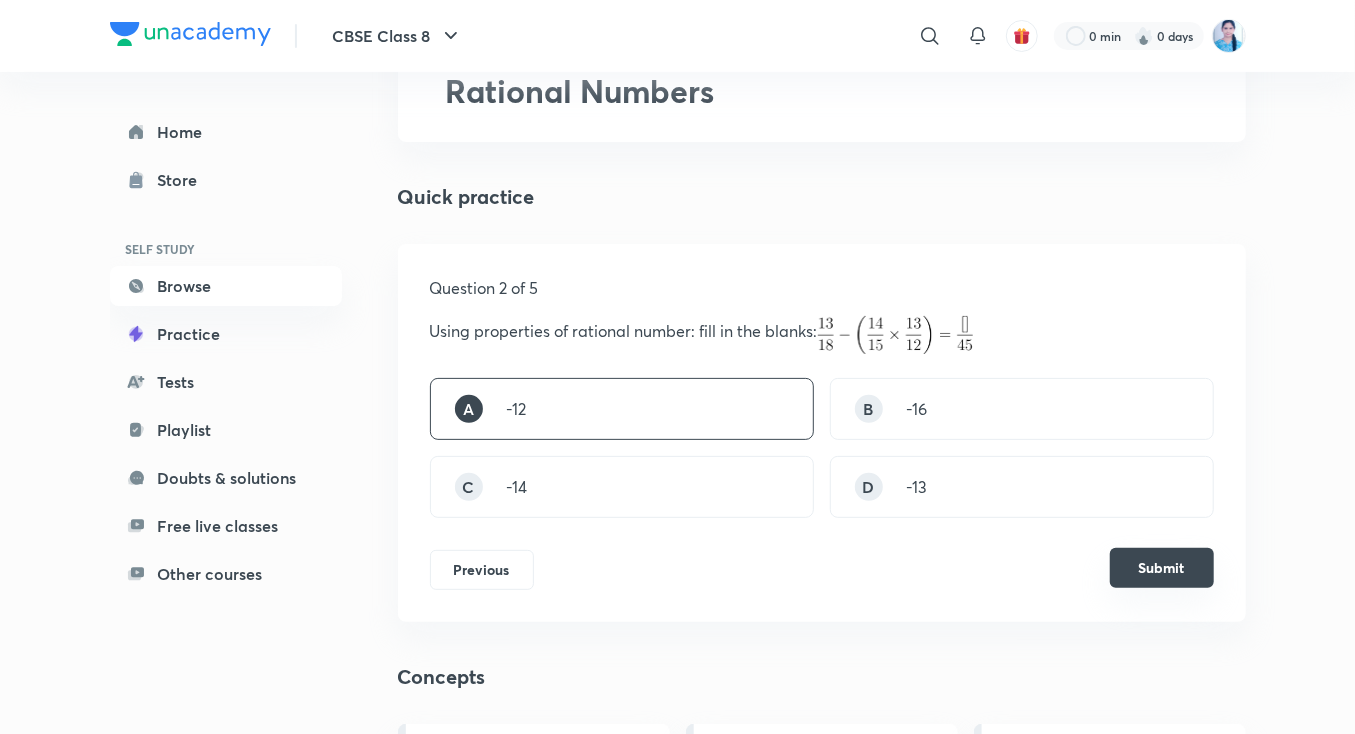 click on "Submit" at bounding box center [1162, 568] 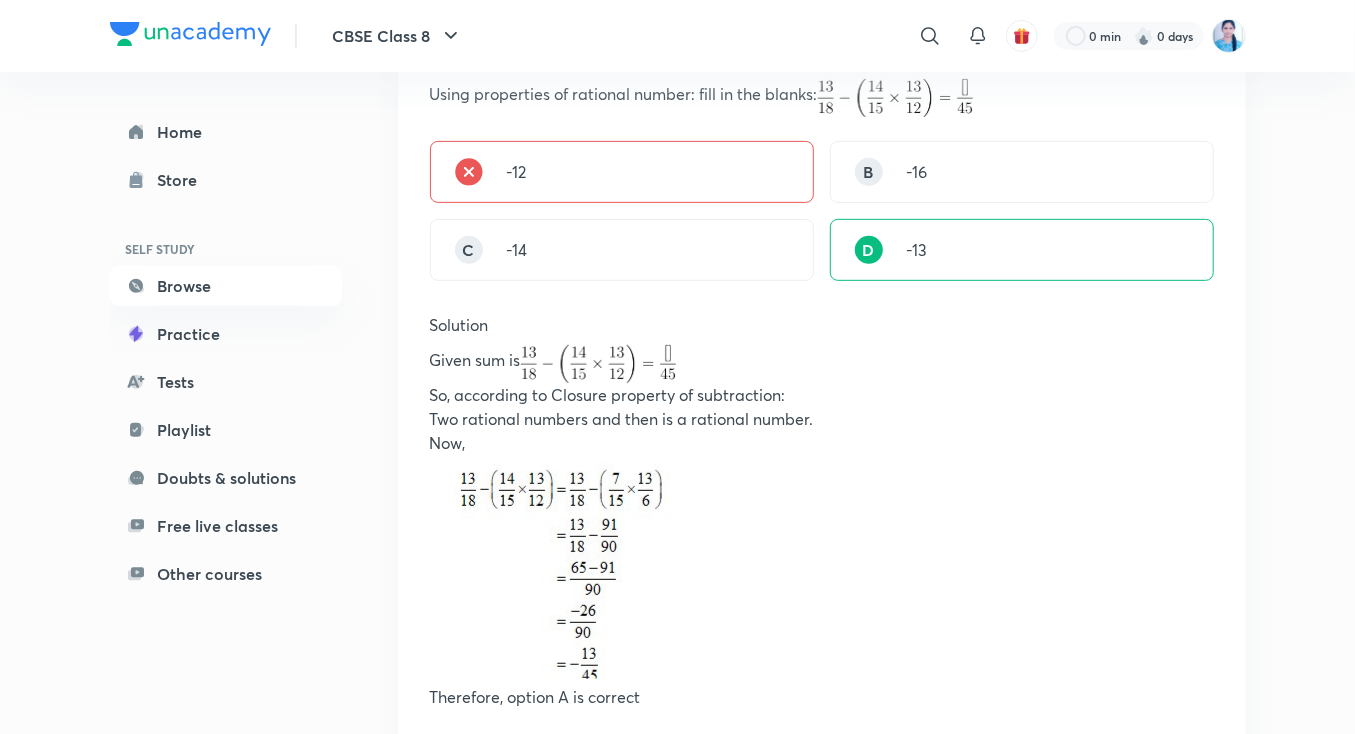 scroll, scrollTop: 360, scrollLeft: 0, axis: vertical 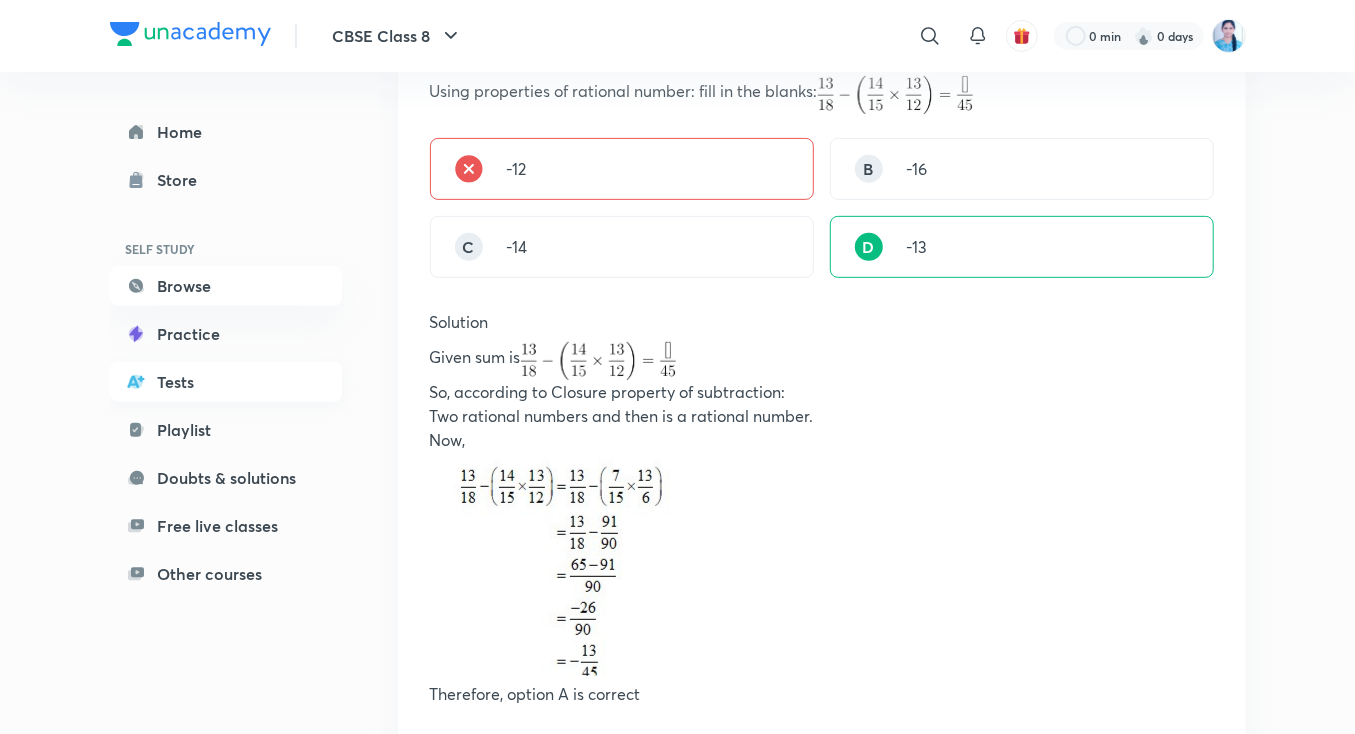 click on "Tests" at bounding box center [226, 382] 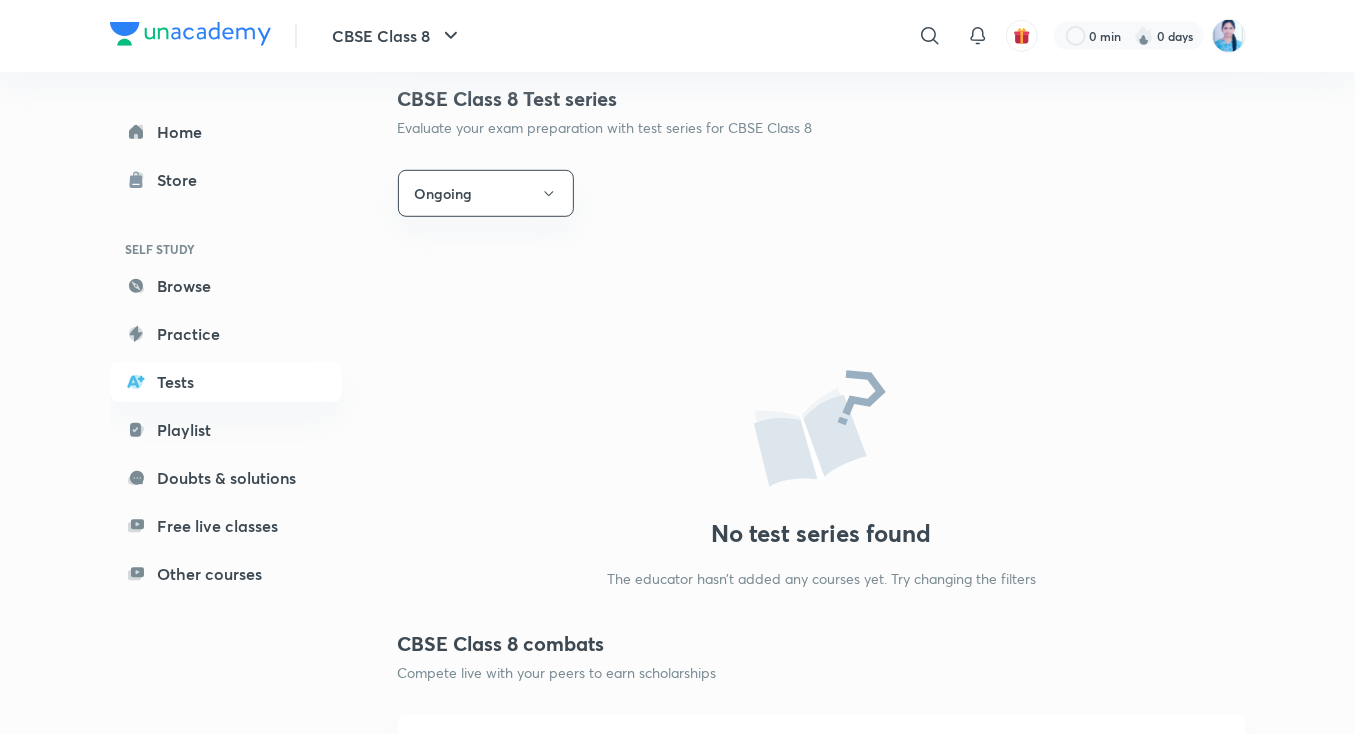 scroll, scrollTop: 679, scrollLeft: 0, axis: vertical 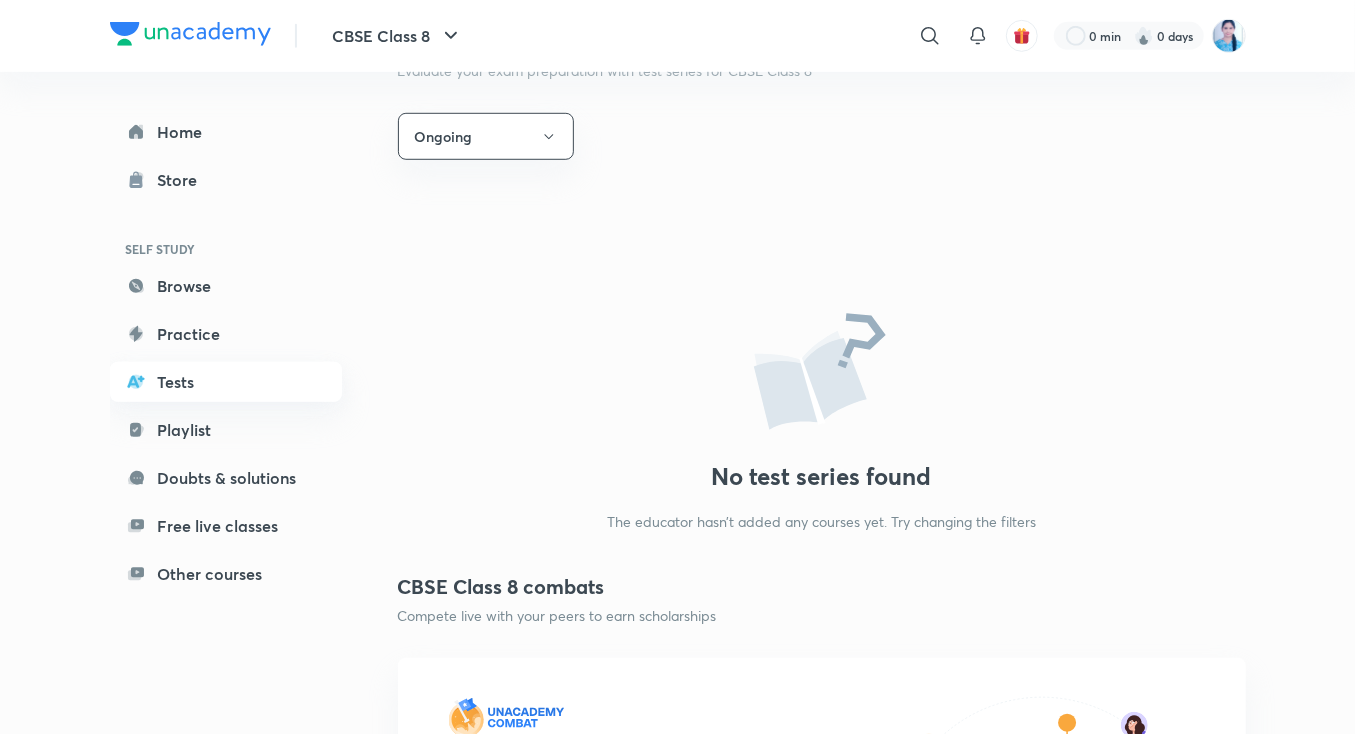 click on "Tests" at bounding box center (226, 382) 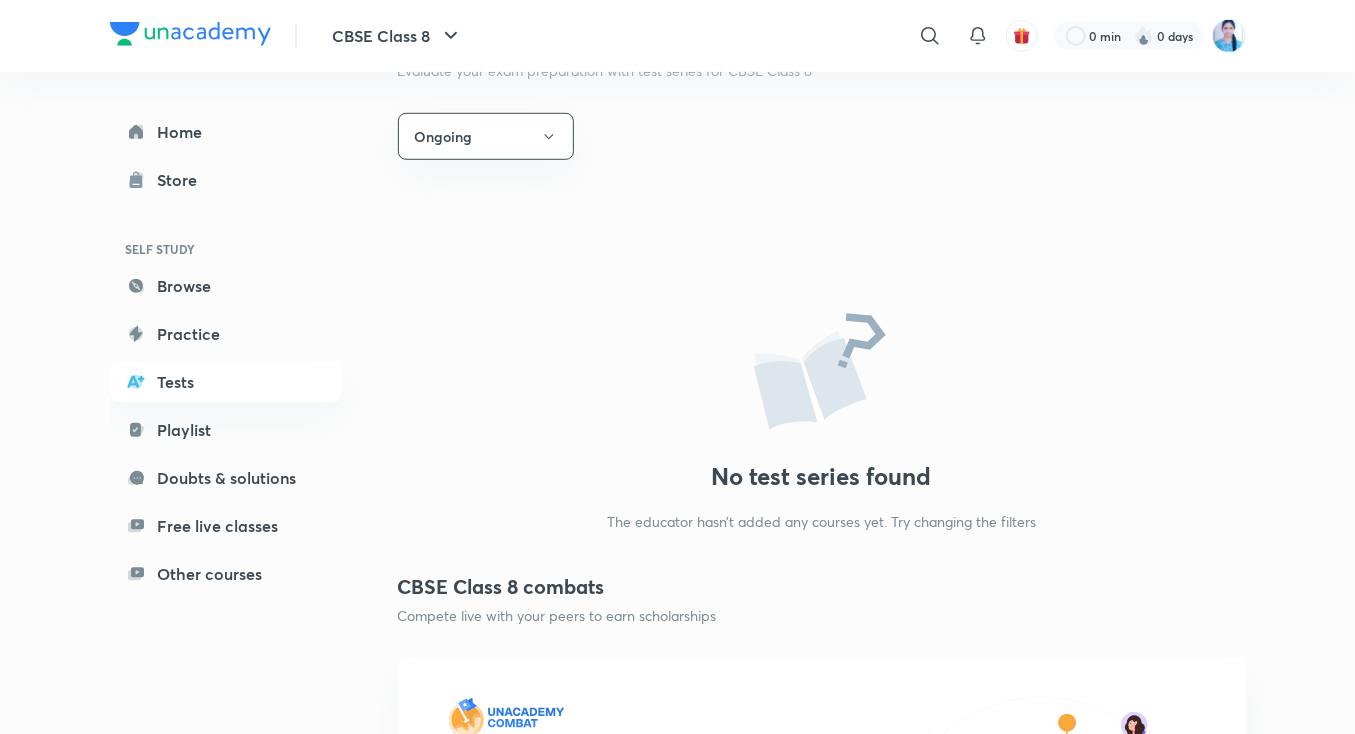 scroll, scrollTop: 0, scrollLeft: 0, axis: both 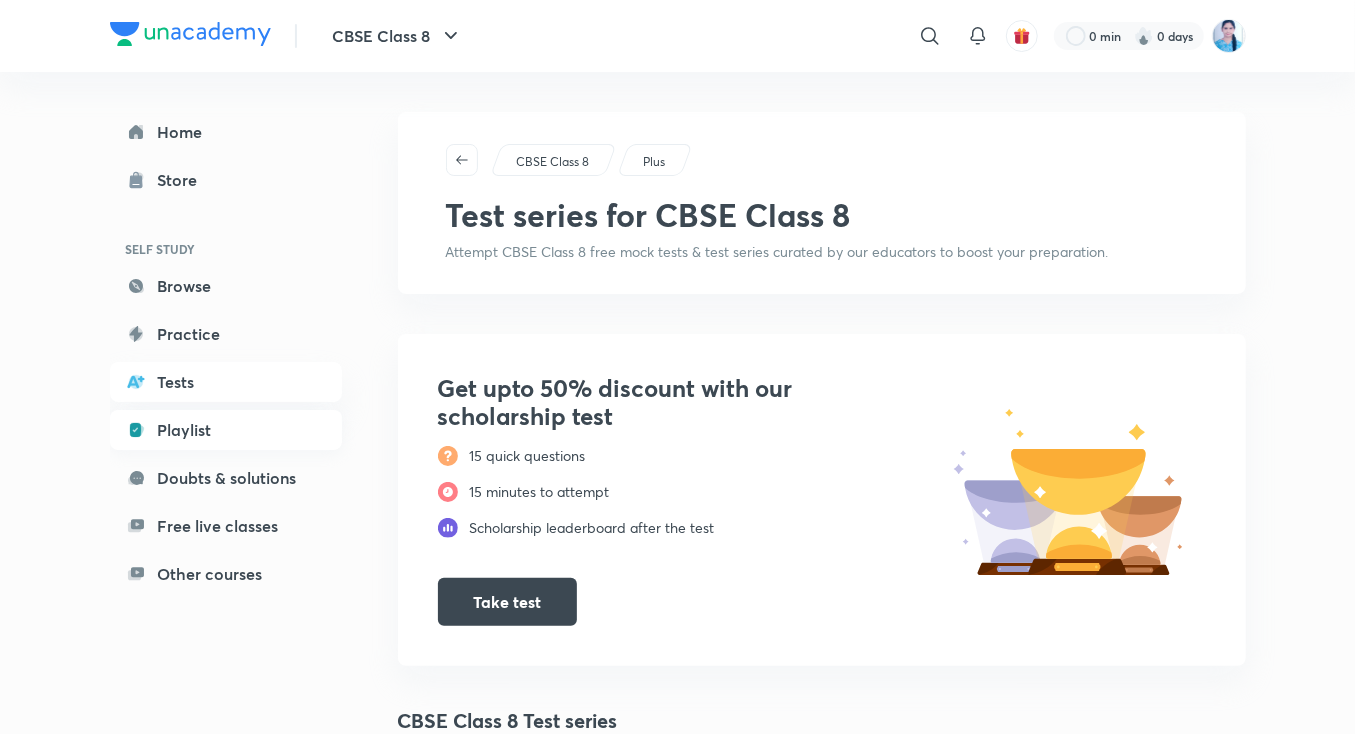 click on "Playlist" at bounding box center (226, 430) 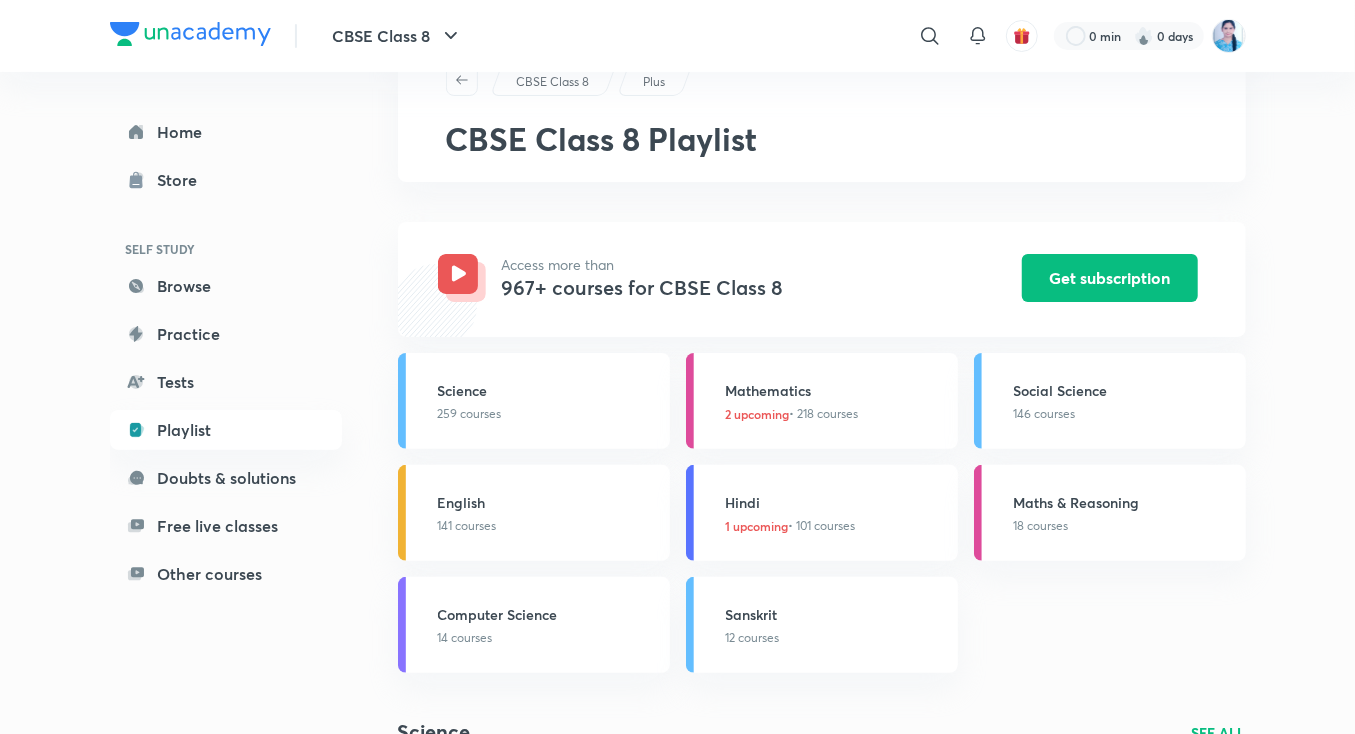 scroll, scrollTop: 120, scrollLeft: 0, axis: vertical 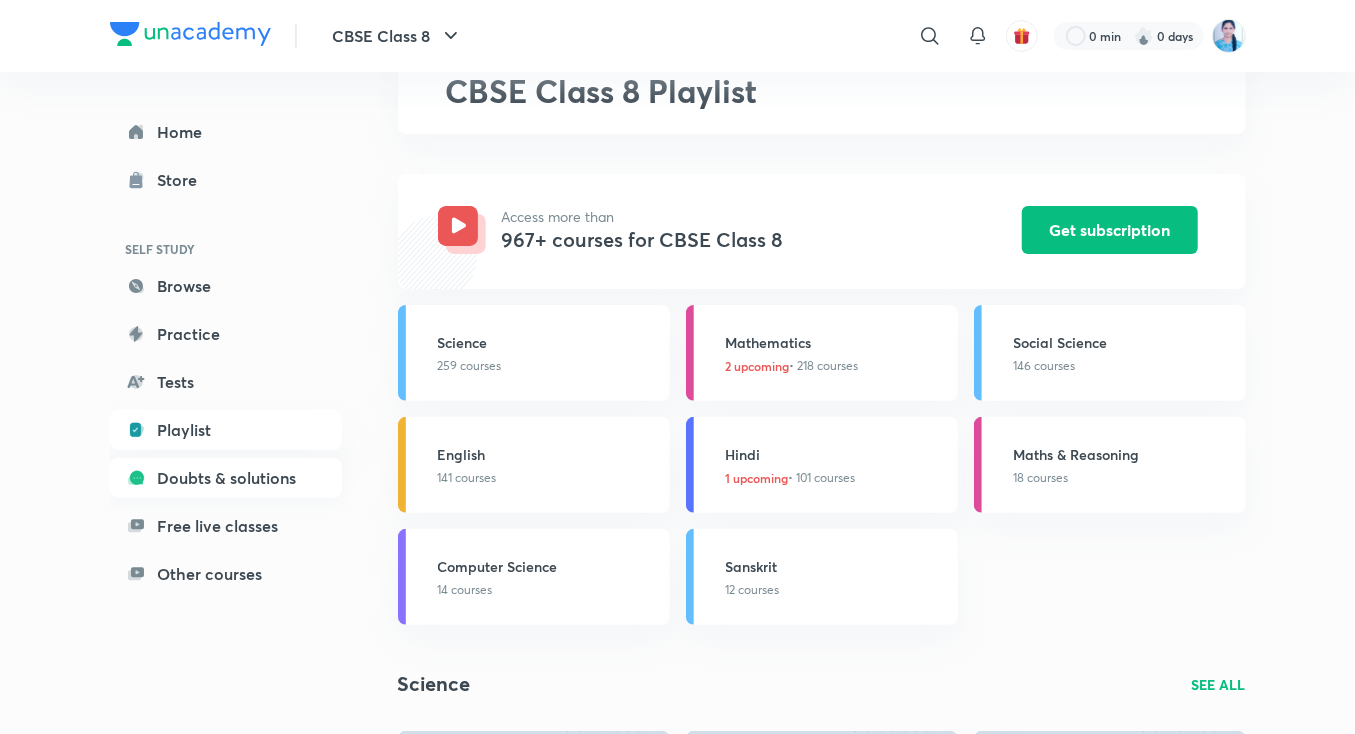 click on "Doubts & solutions" at bounding box center (226, 478) 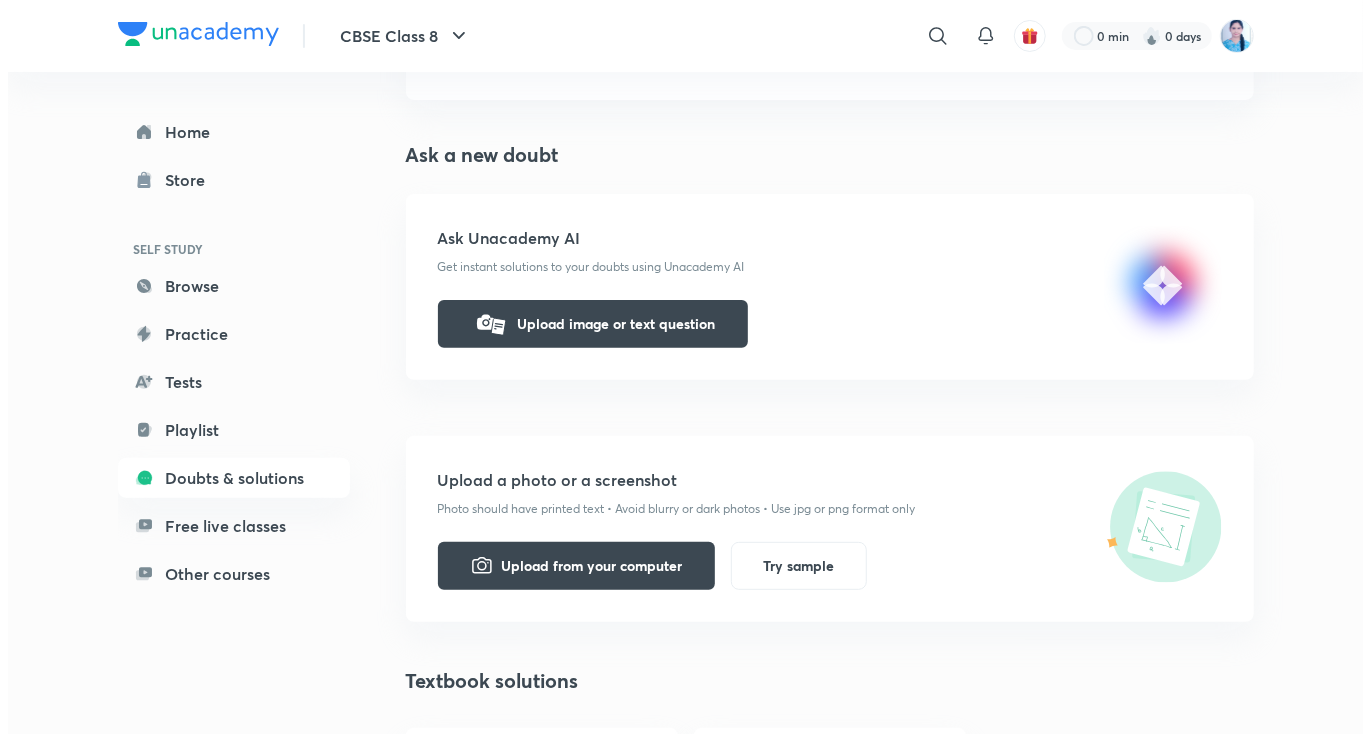 scroll, scrollTop: 328, scrollLeft: 0, axis: vertical 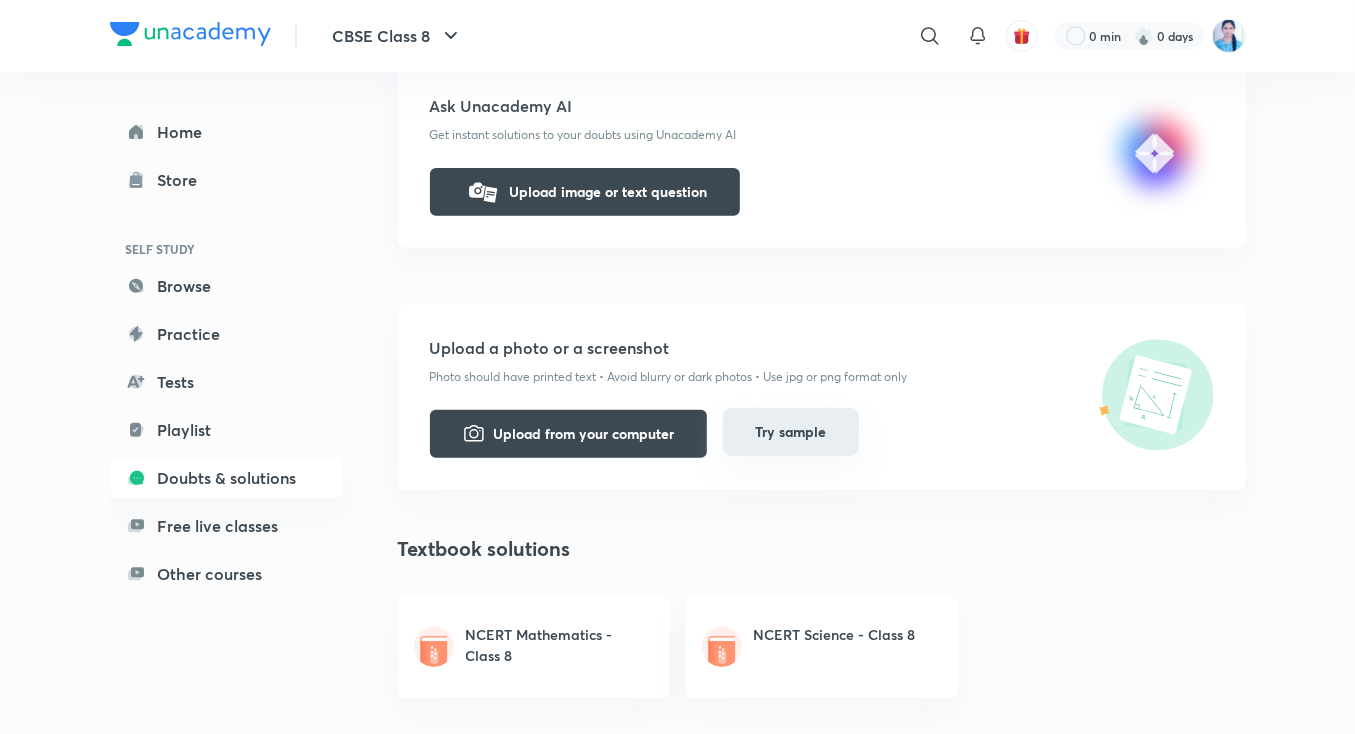click on "Try sample" at bounding box center [791, 432] 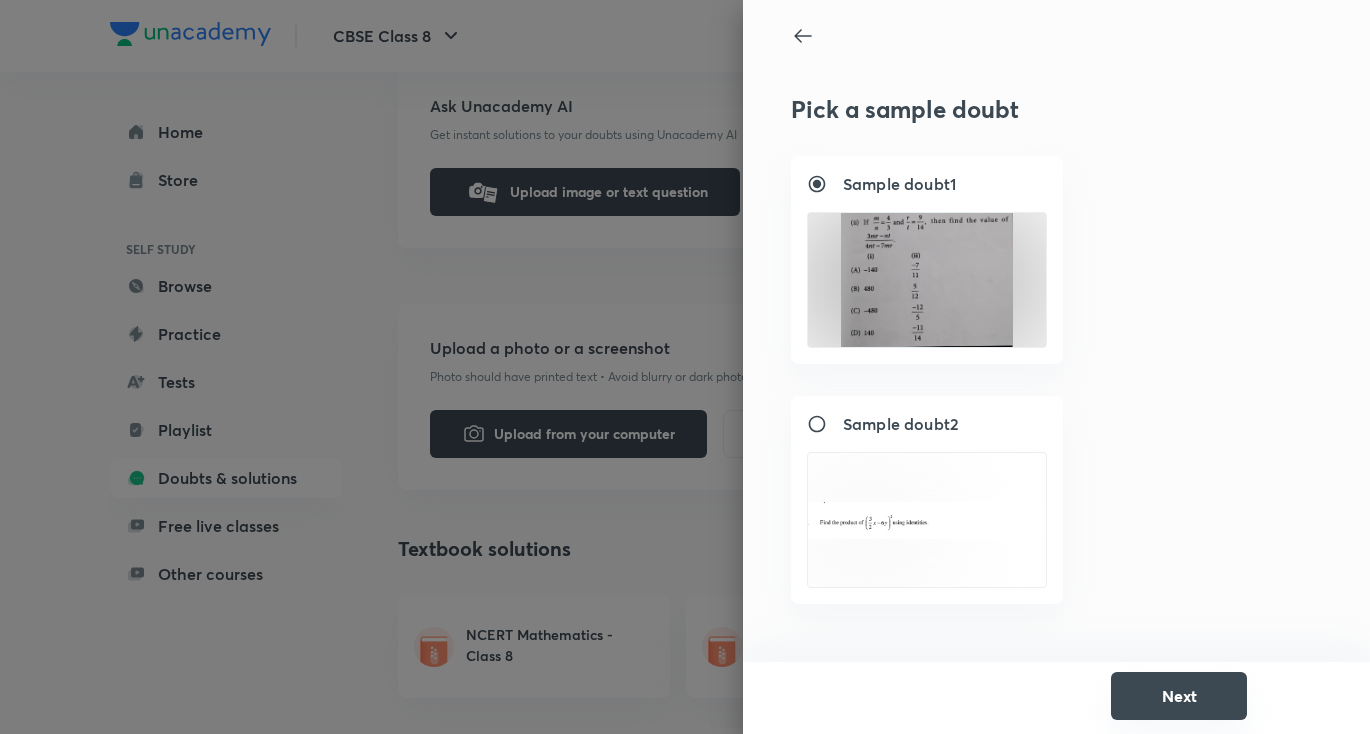 click on "Next" at bounding box center [1179, 696] 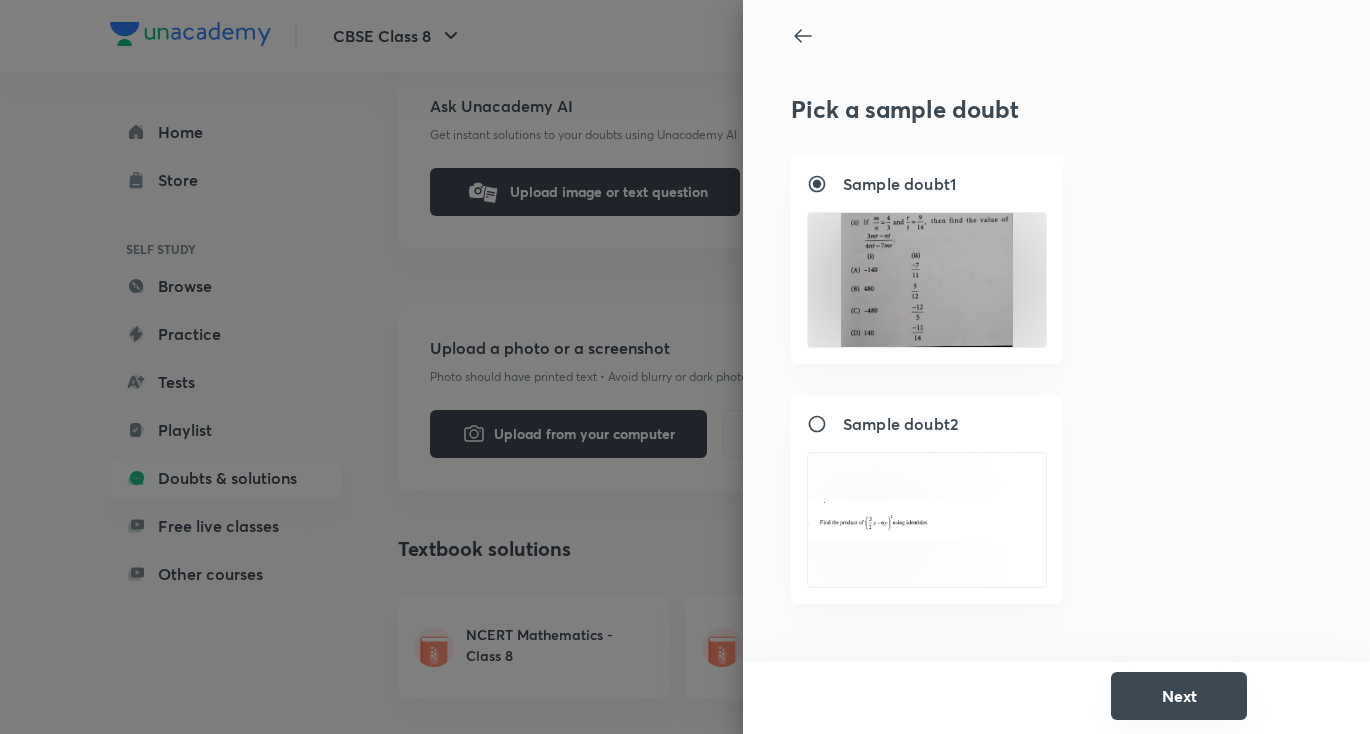 click on "Next" at bounding box center (1179, 696) 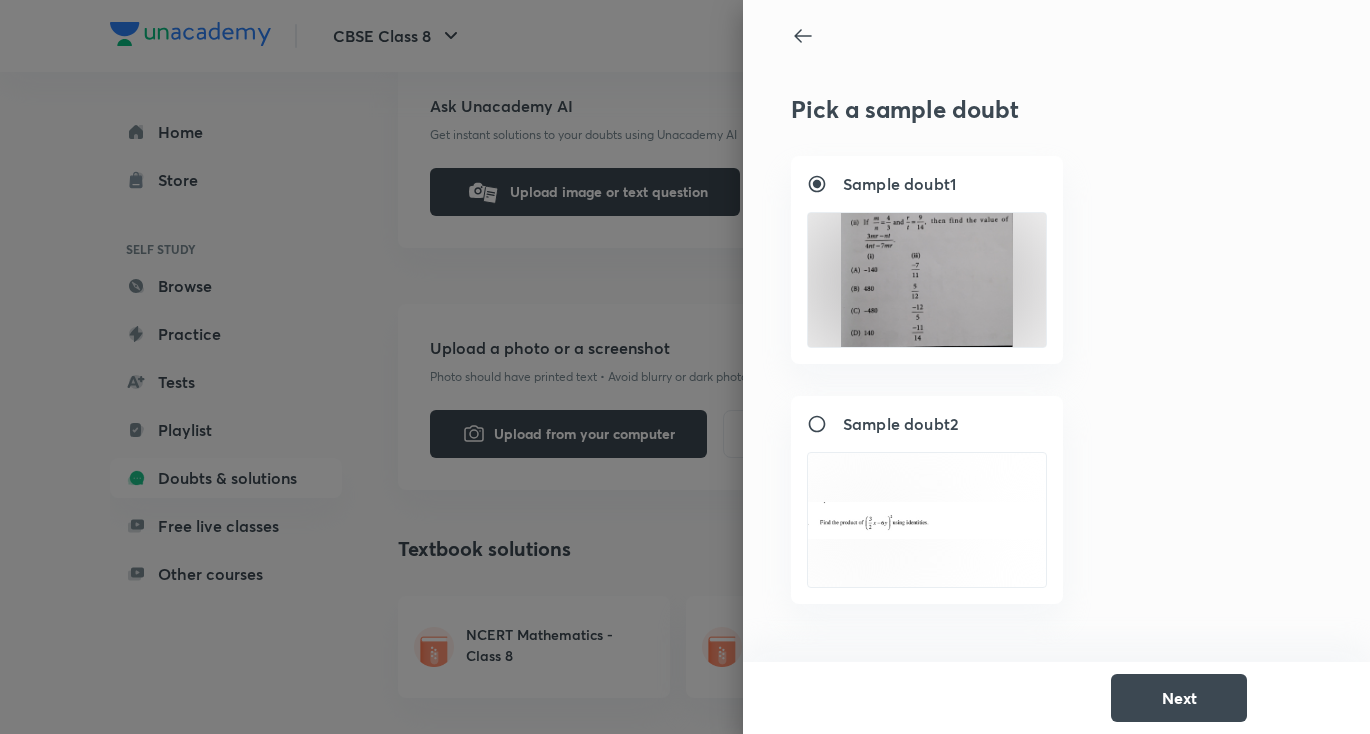 click on "Sample doubt  2" at bounding box center (825, 424) 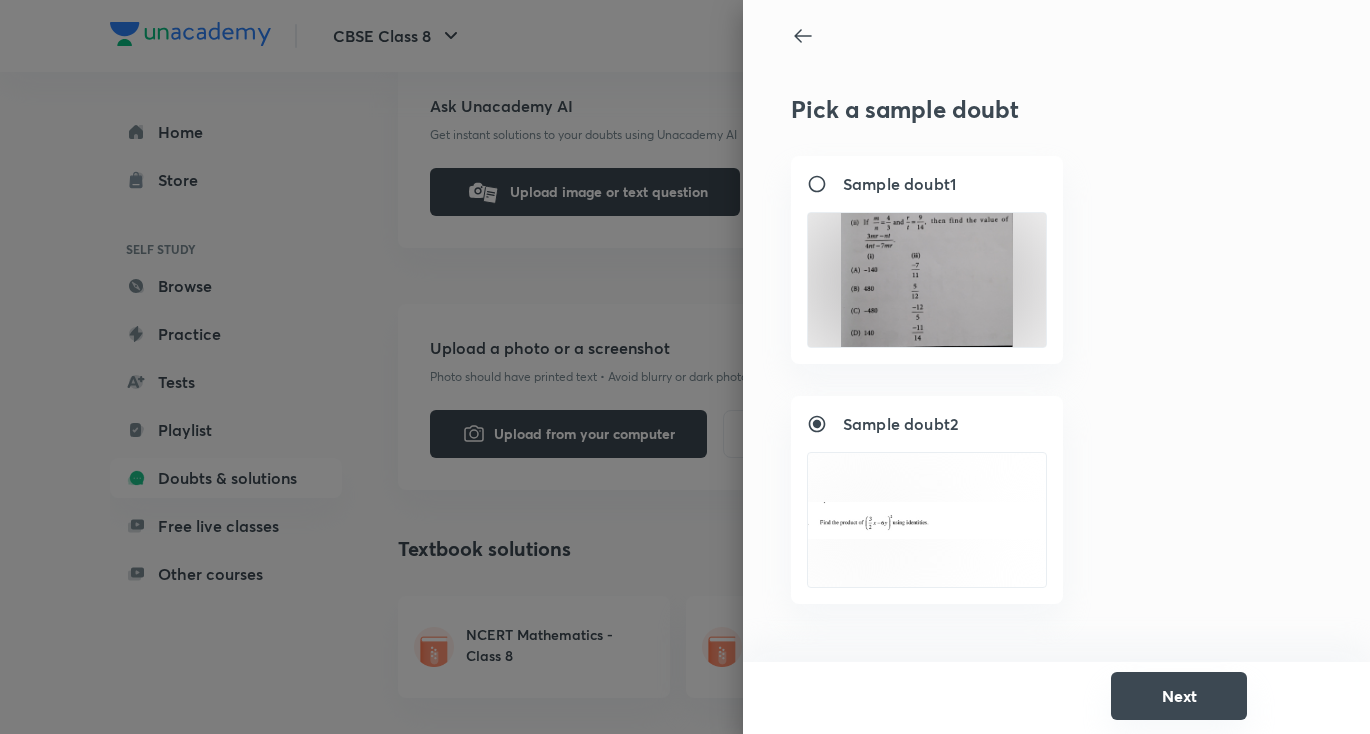 click on "Next" at bounding box center [1179, 696] 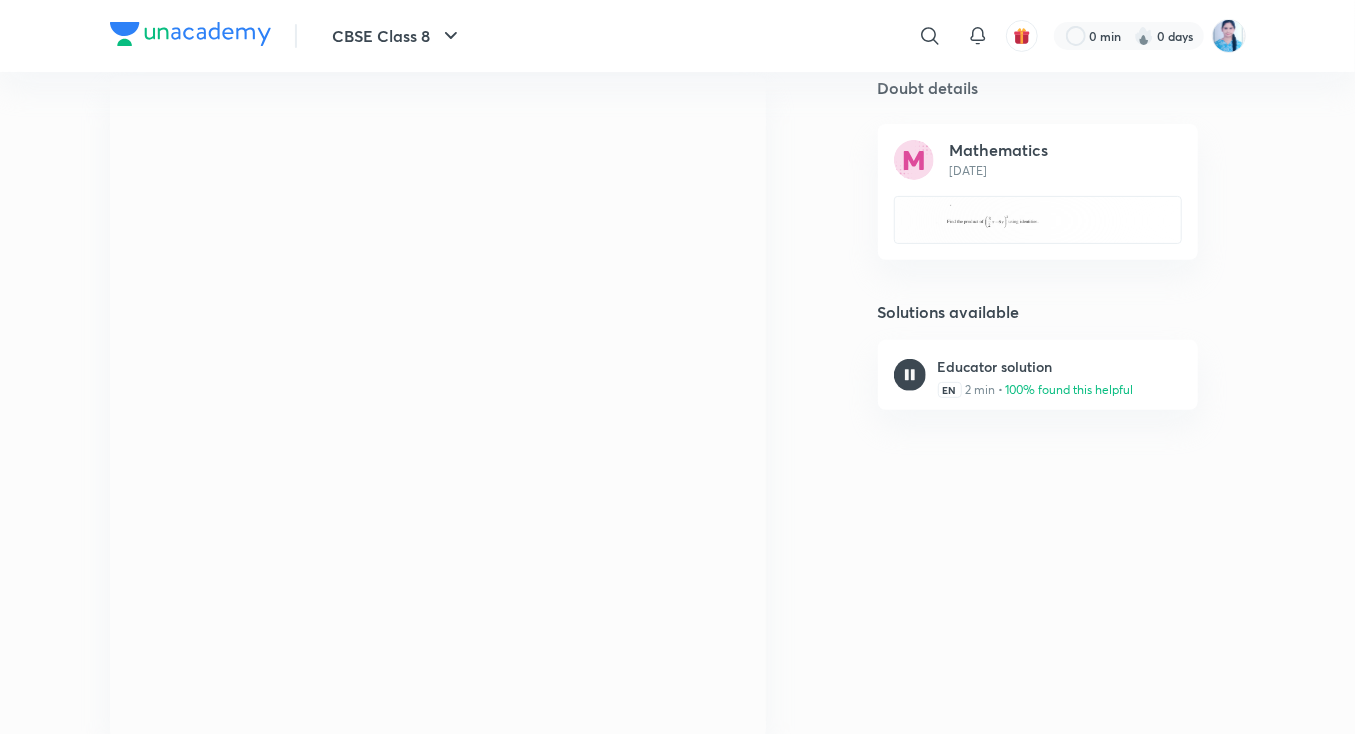 scroll, scrollTop: 0, scrollLeft: 0, axis: both 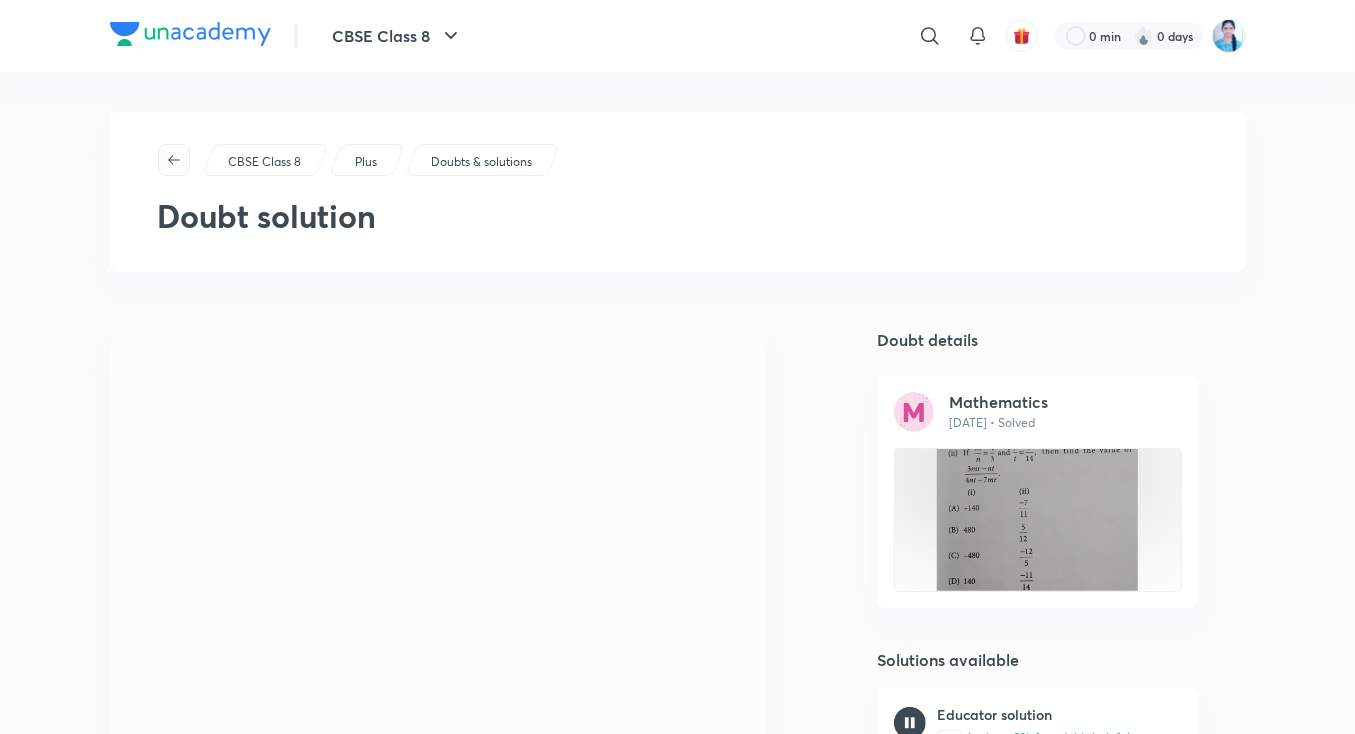 click 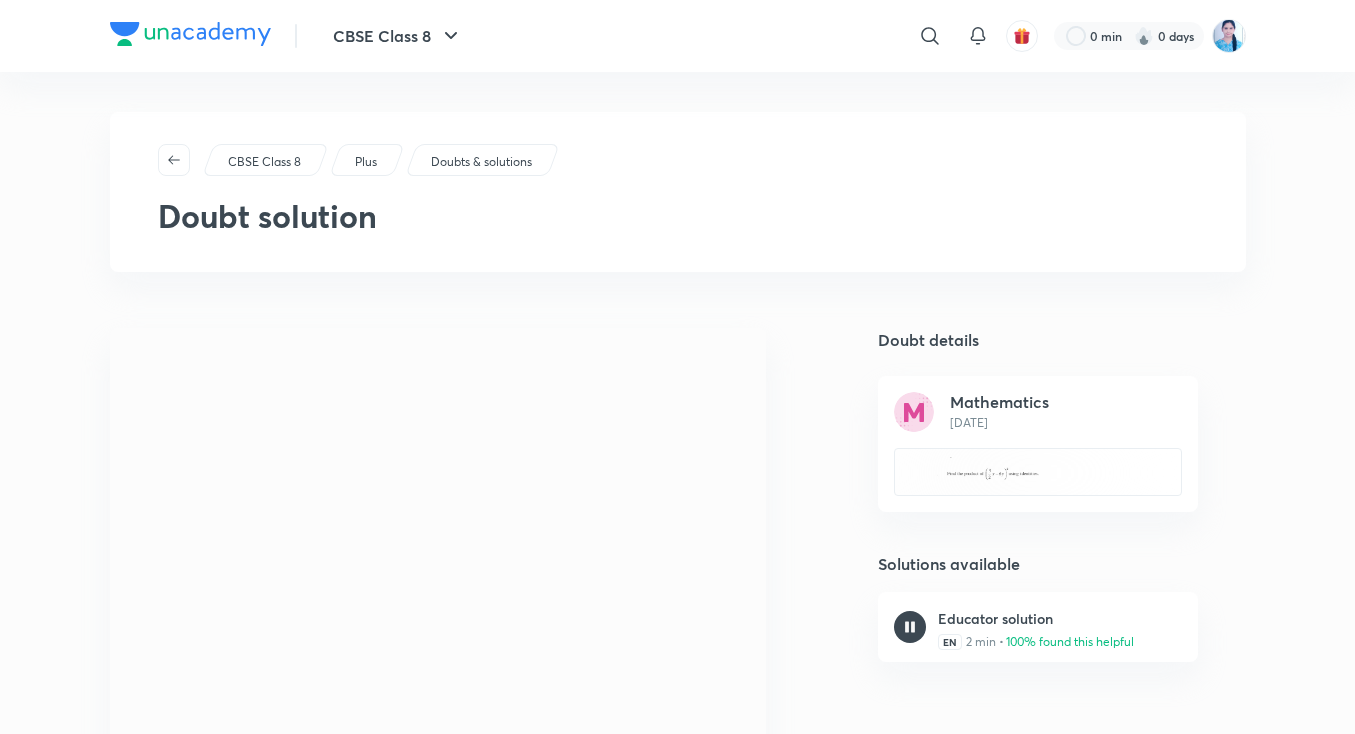 scroll, scrollTop: 328, scrollLeft: 0, axis: vertical 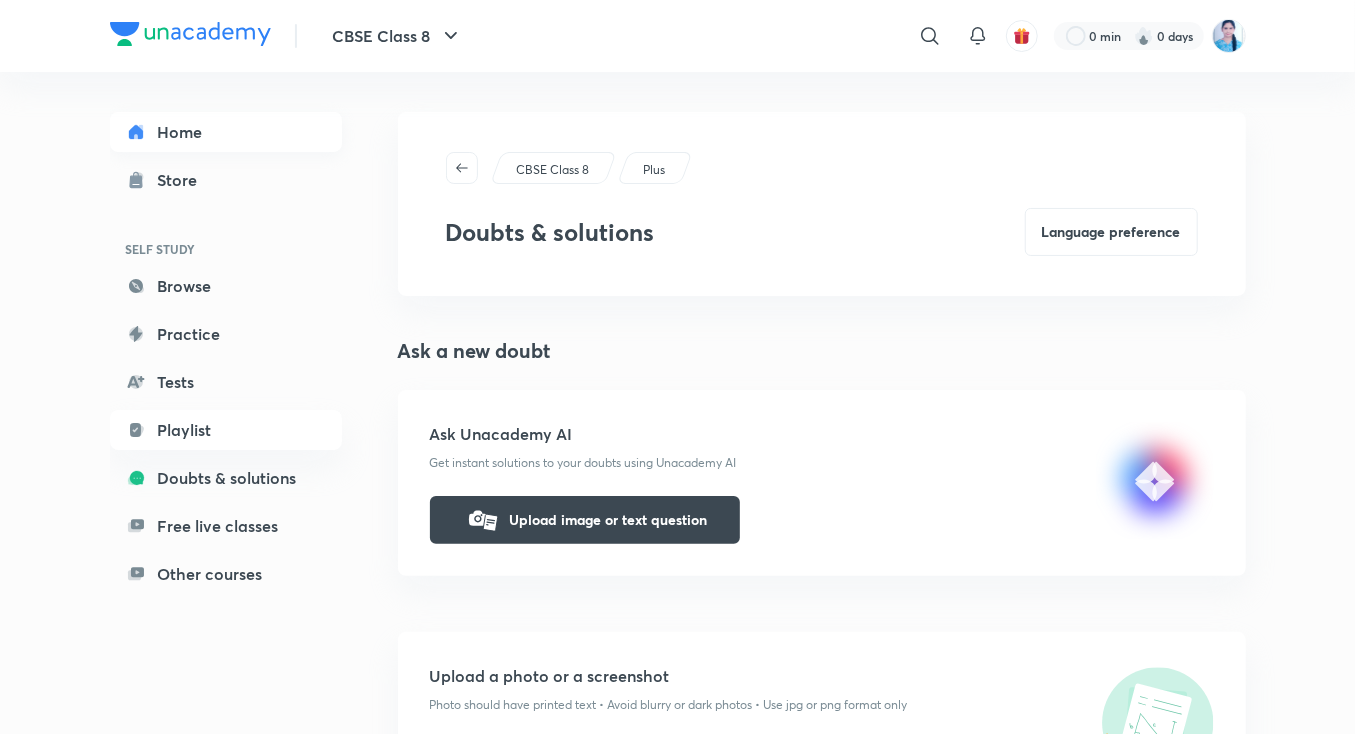 click on "Home" at bounding box center [226, 132] 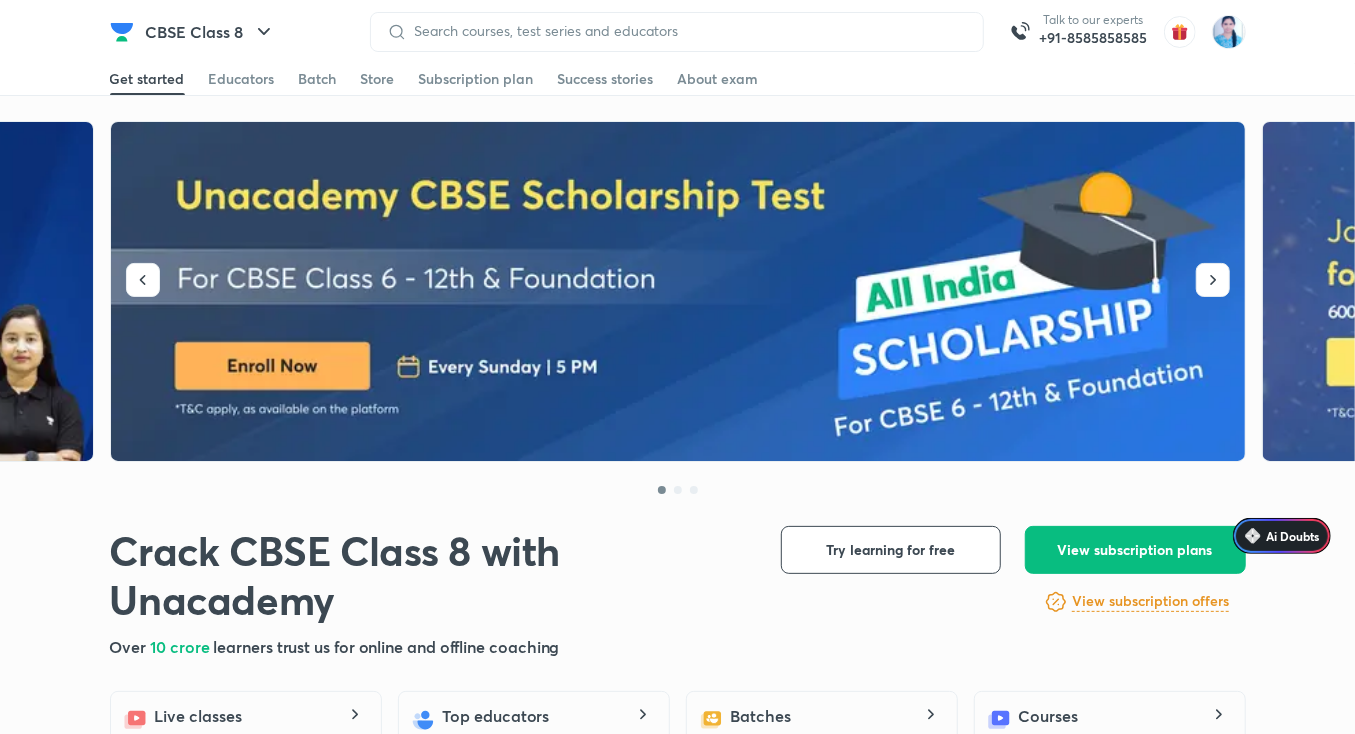 click on "Get started Educators Batch Store Subscription plan Success stories About exam" at bounding box center (678, 79) 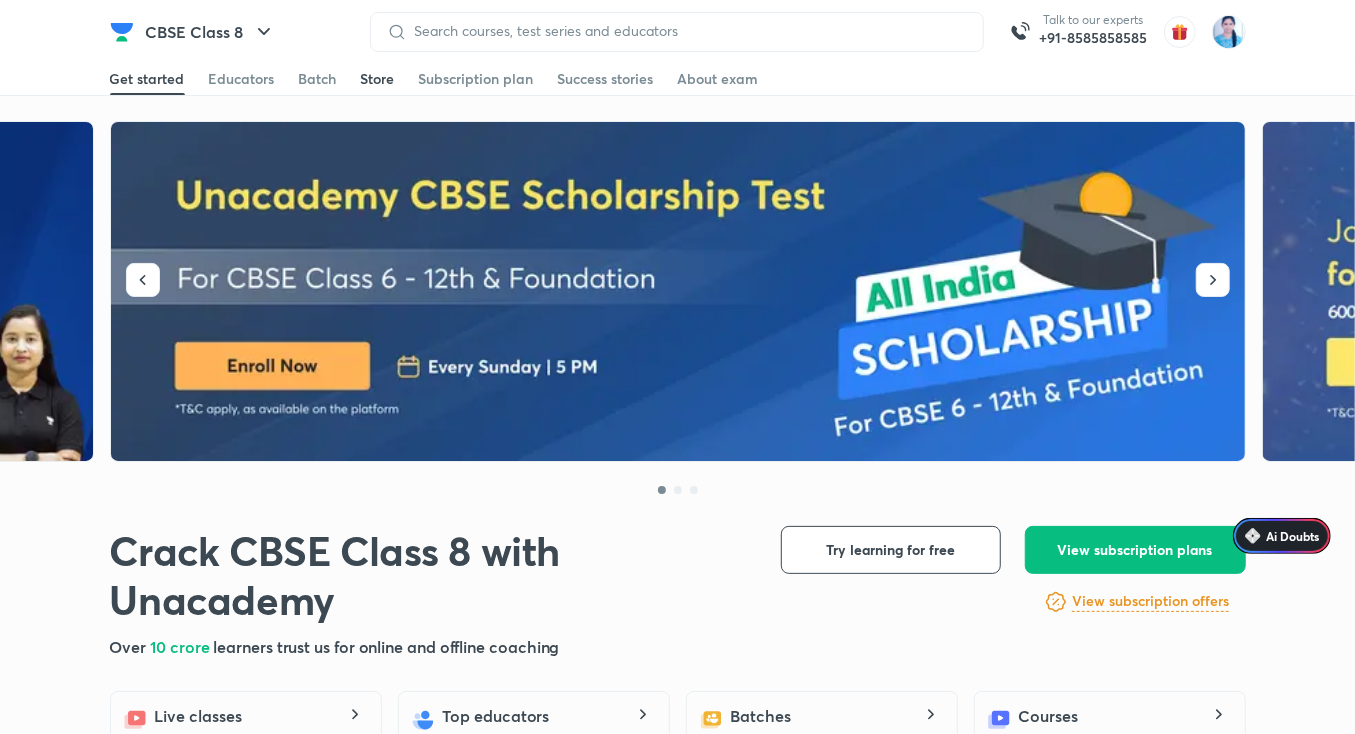 click on "Store" at bounding box center [378, 79] 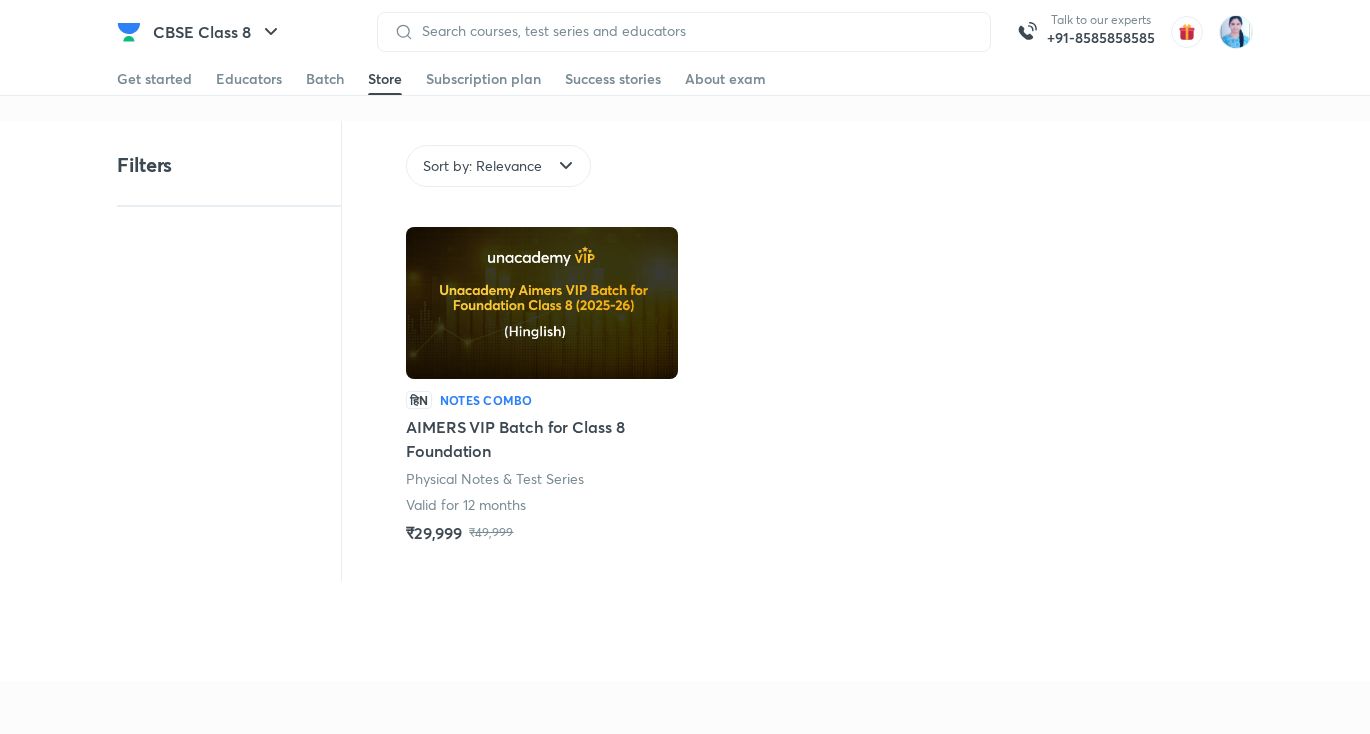 click at bounding box center (542, 303) 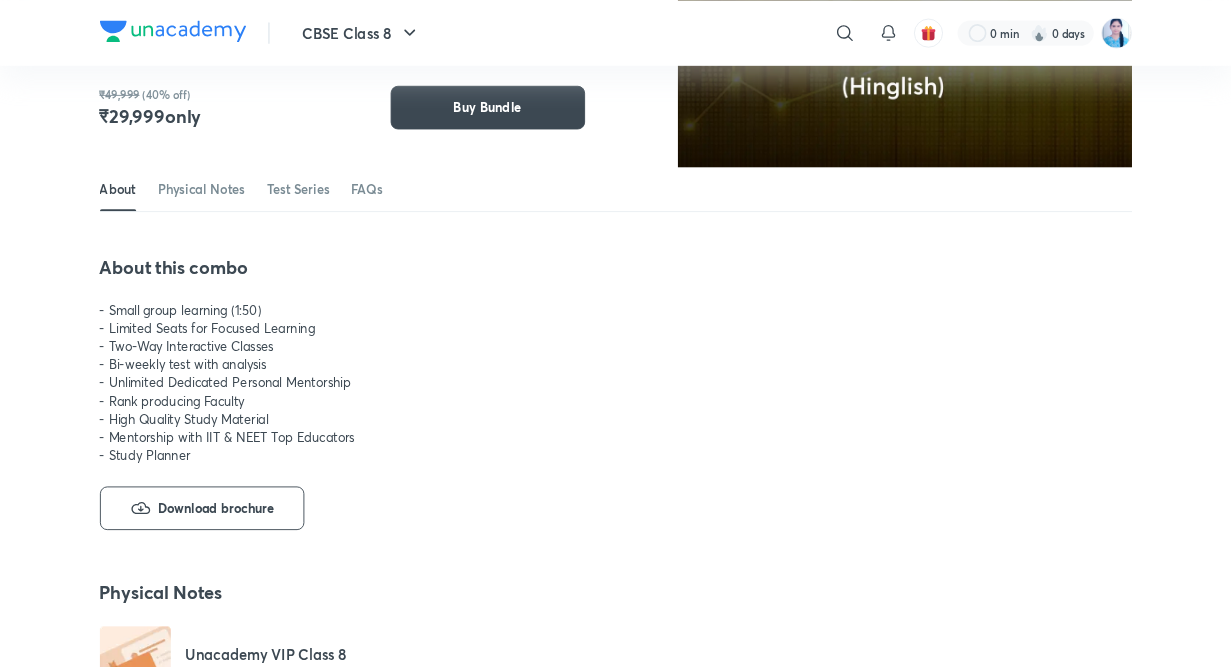 scroll, scrollTop: 213, scrollLeft: 0, axis: vertical 